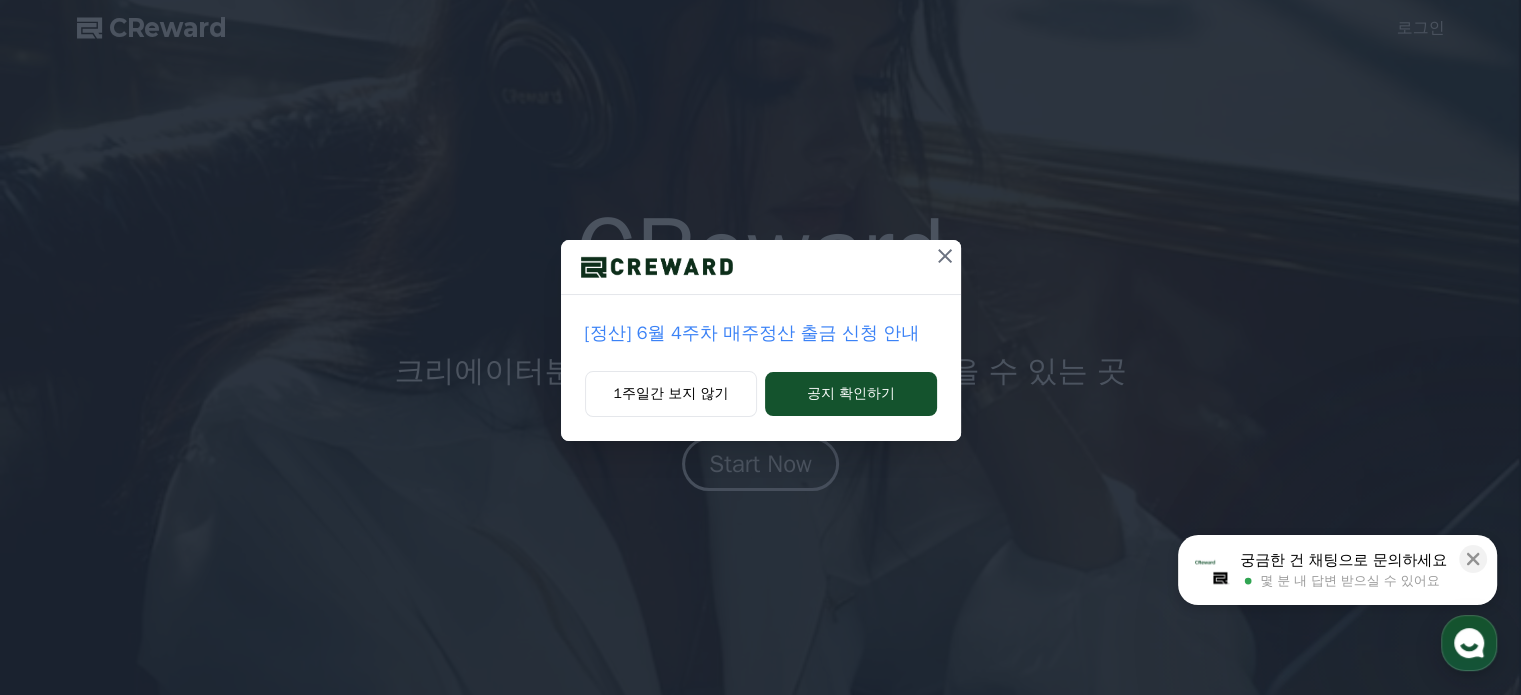 scroll, scrollTop: 0, scrollLeft: 0, axis: both 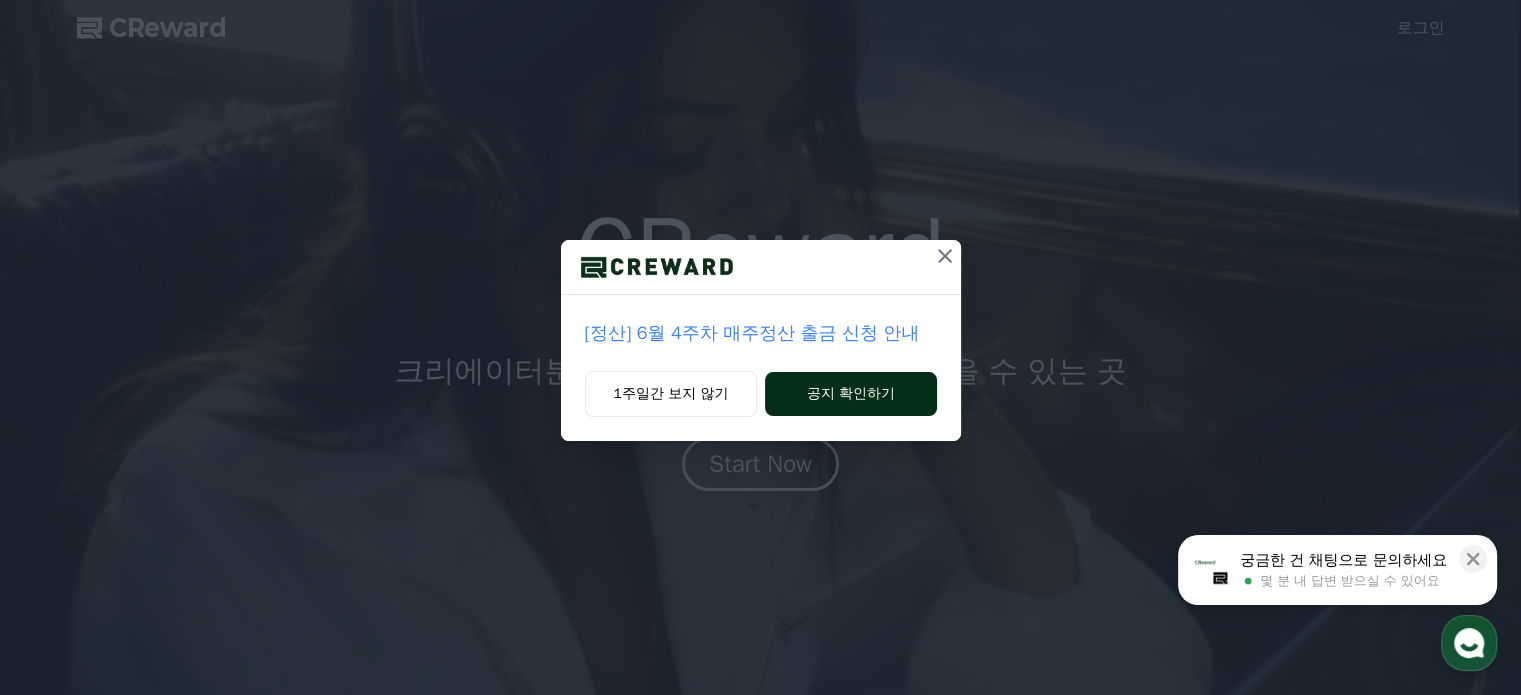 click on "공지 확인하기" at bounding box center (850, 394) 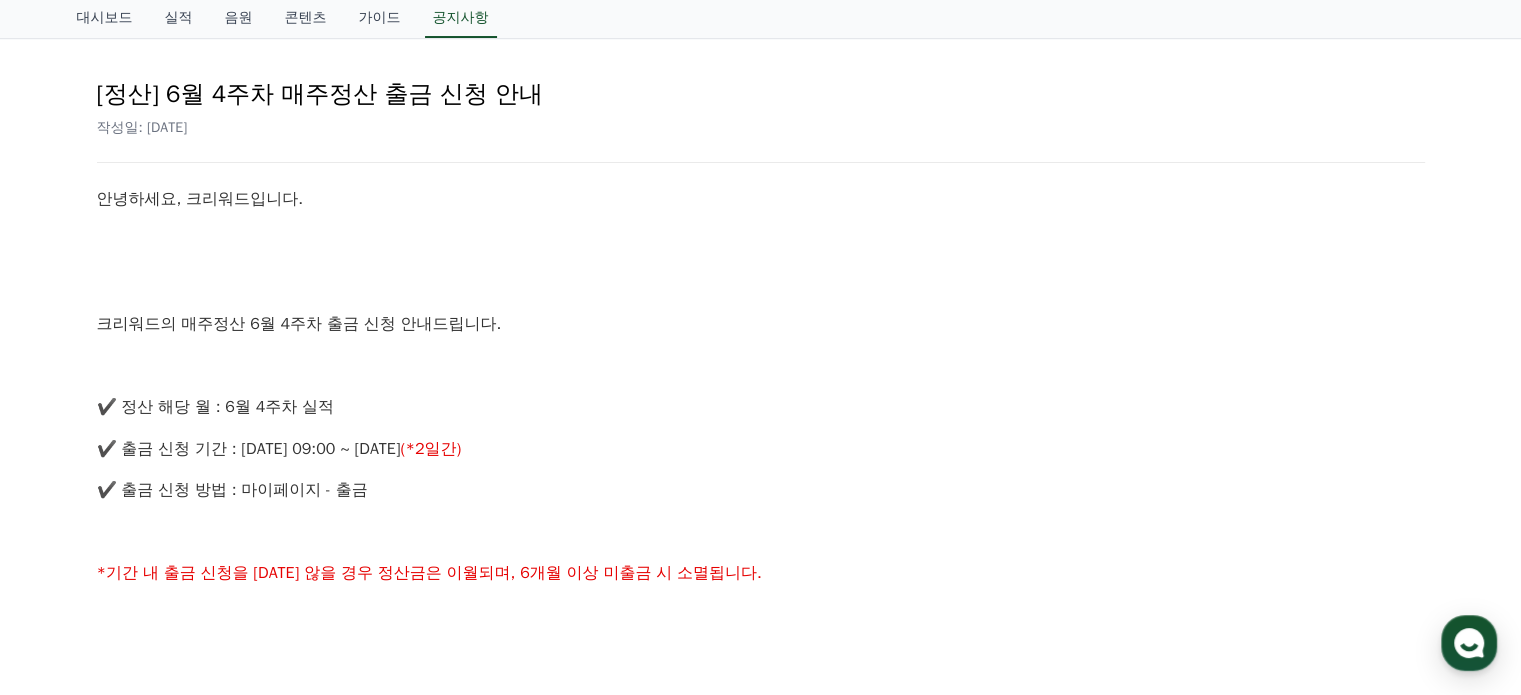 scroll, scrollTop: 0, scrollLeft: 0, axis: both 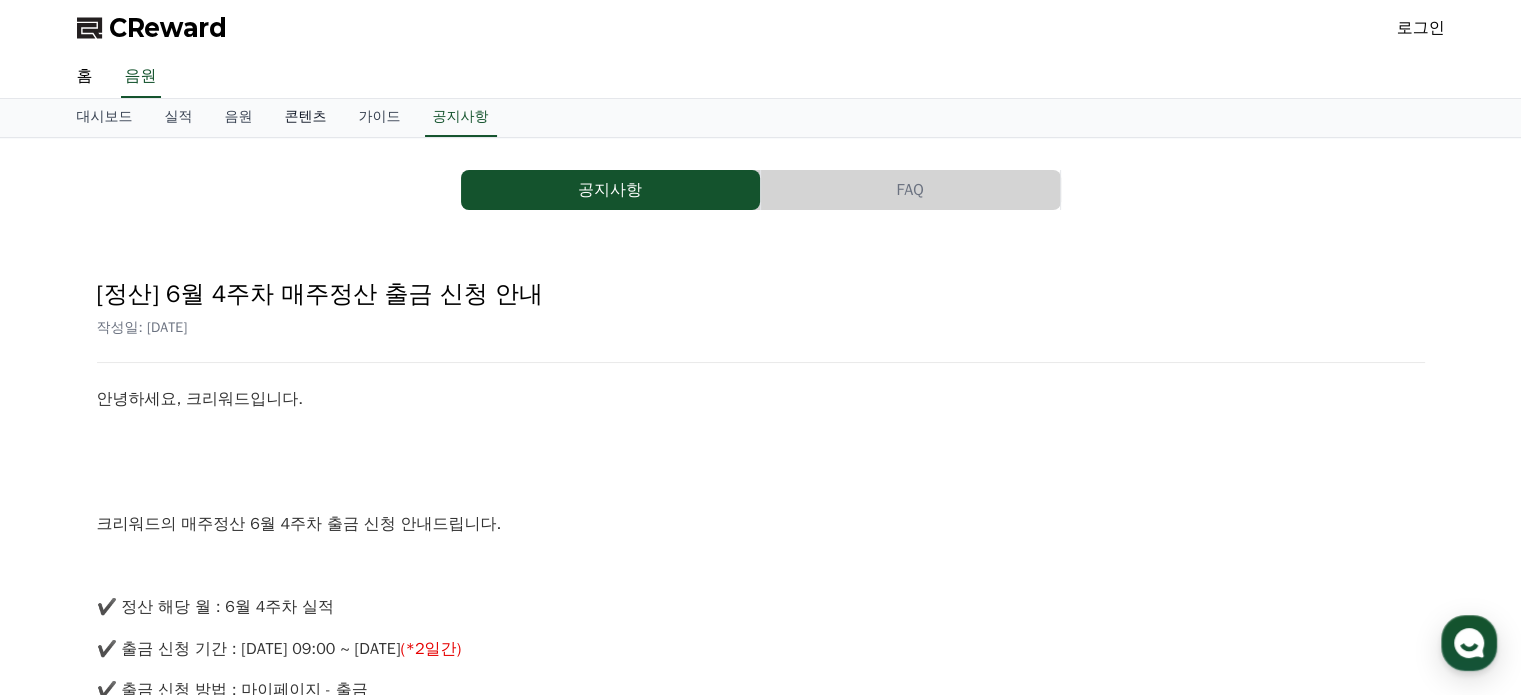 click on "콘텐츠" at bounding box center [306, 118] 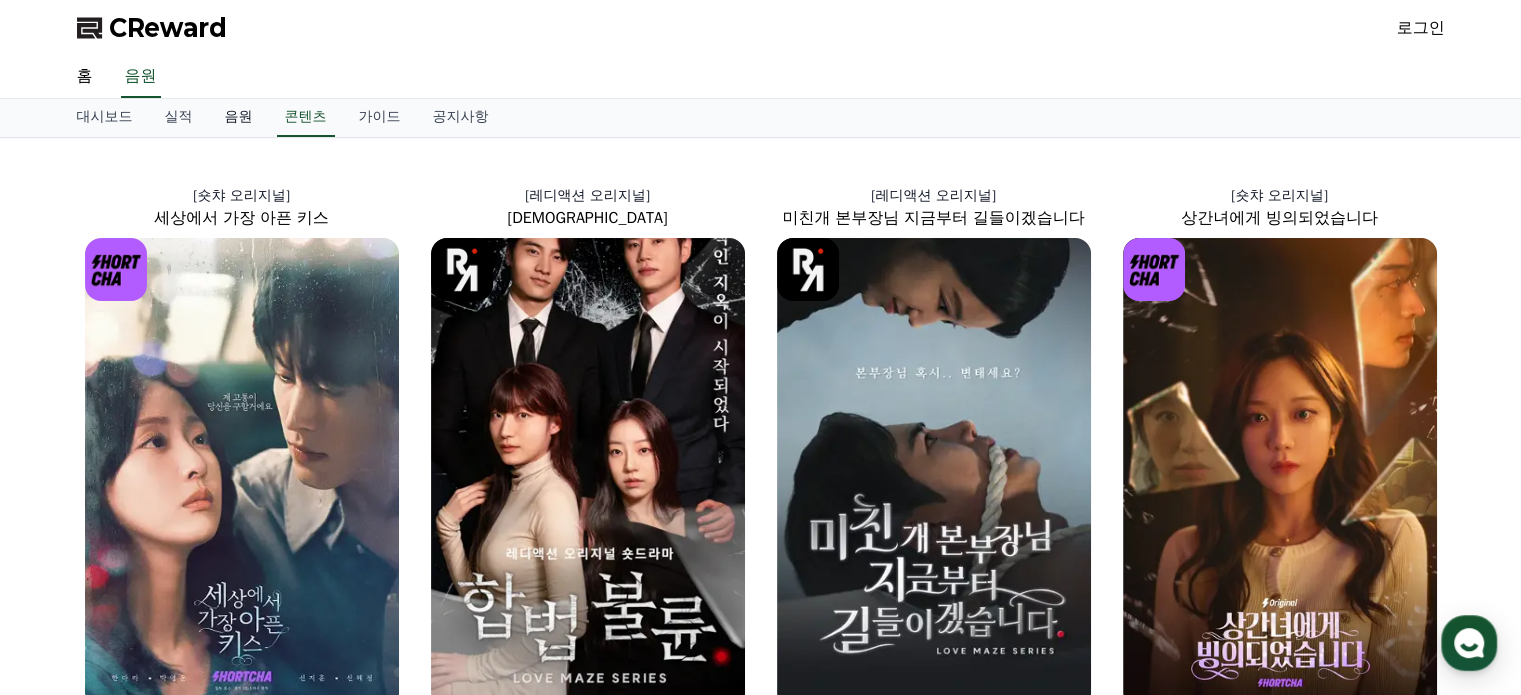 click on "음원" at bounding box center (239, 118) 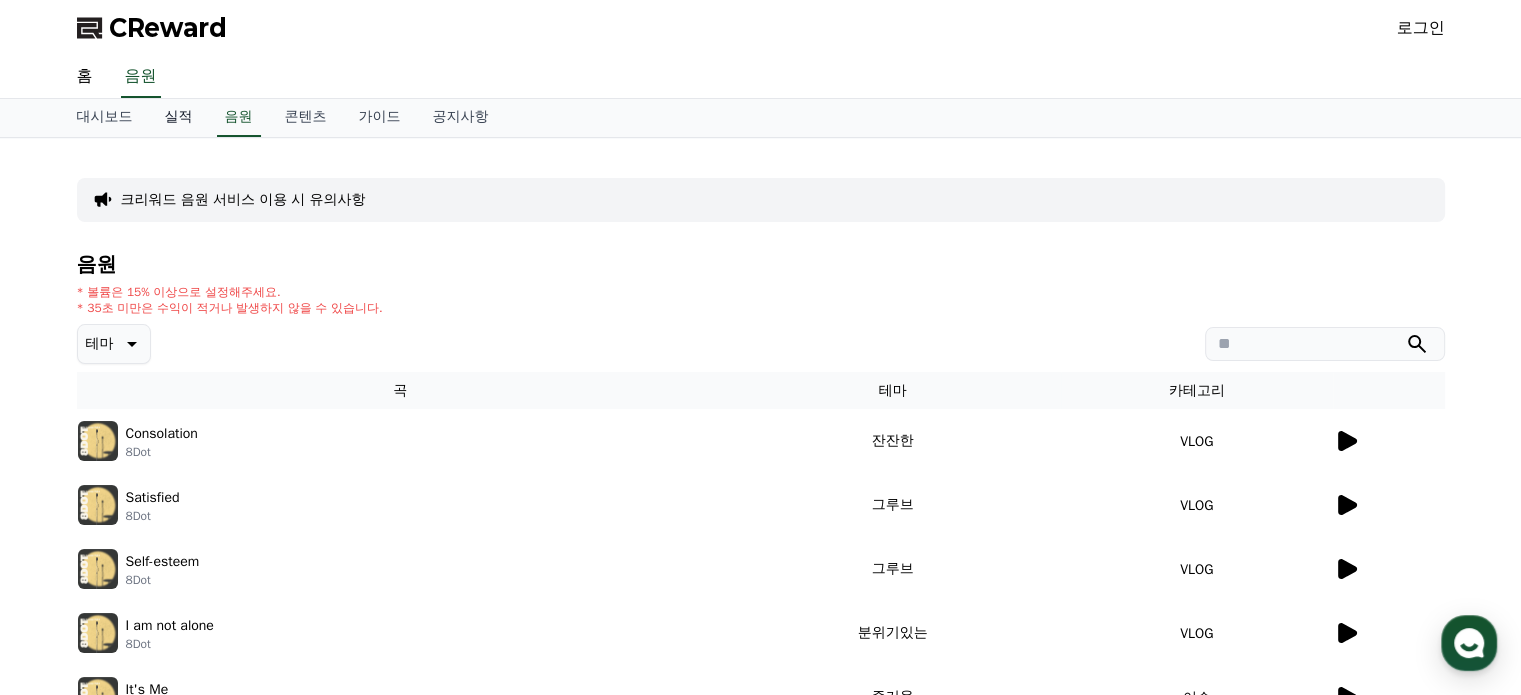 click on "실적" at bounding box center [179, 118] 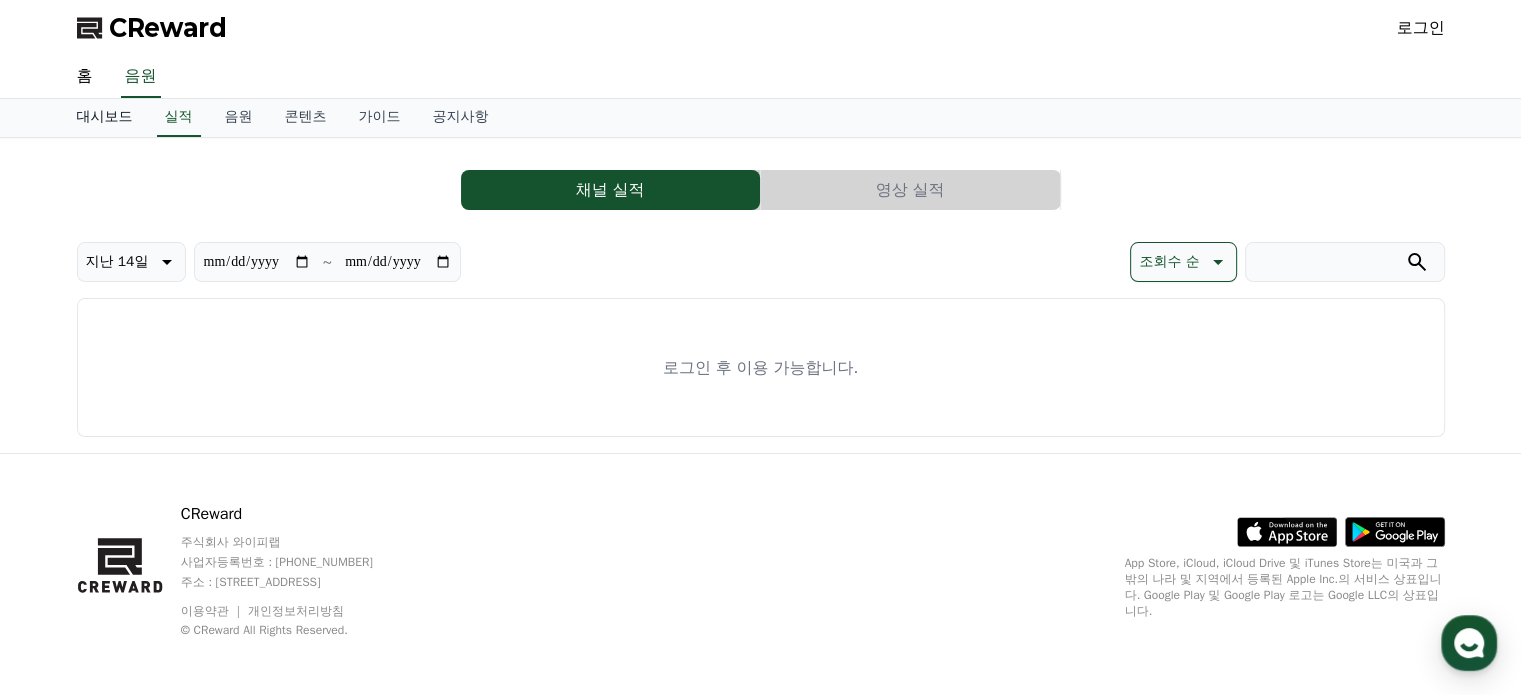 click on "대시보드" at bounding box center (105, 118) 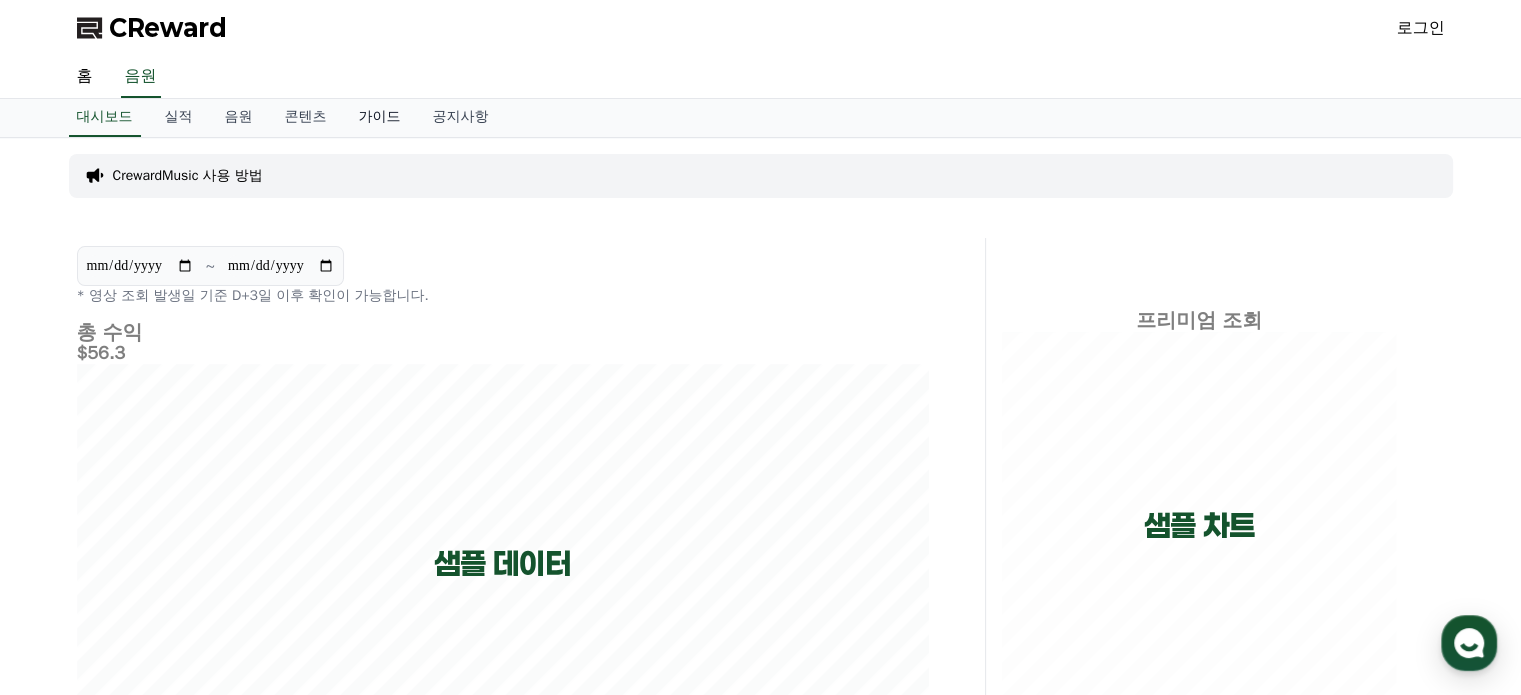 click on "가이드" at bounding box center [380, 118] 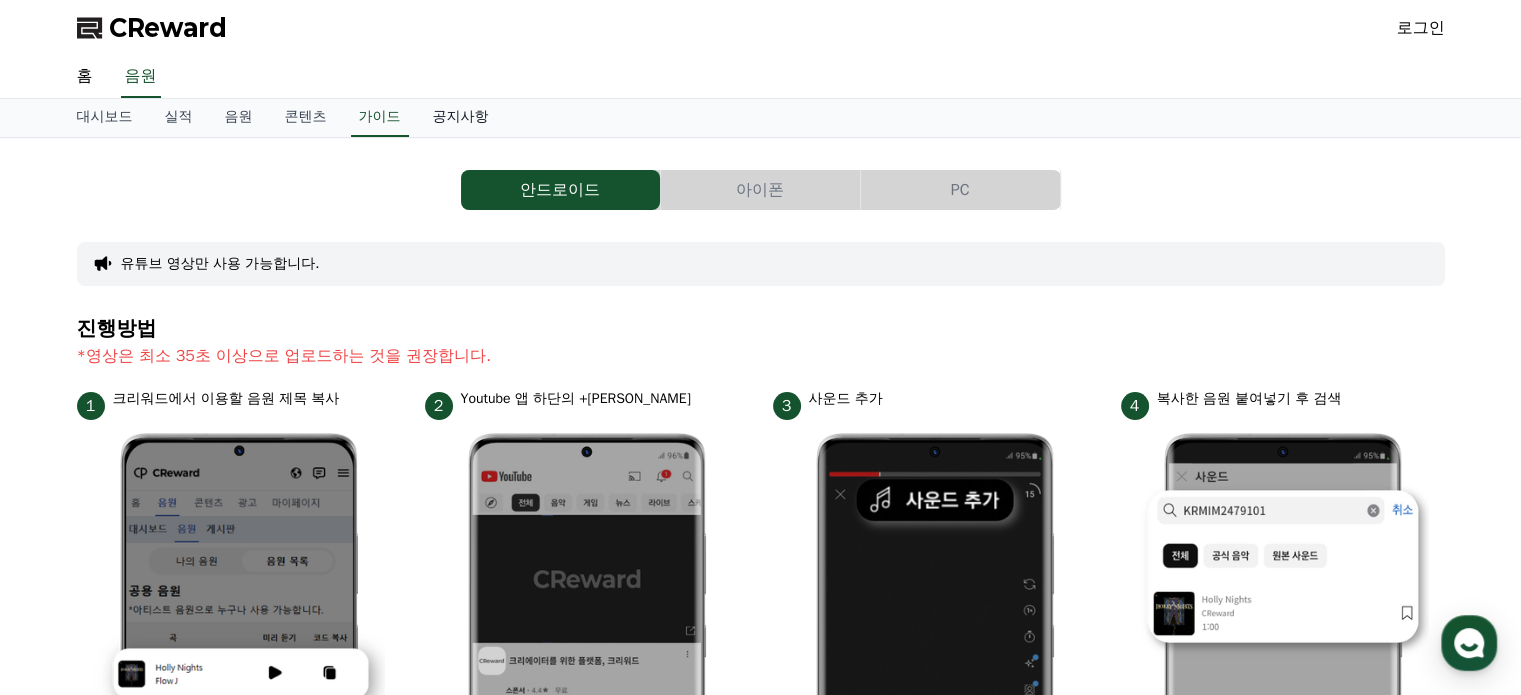click on "공지사항" at bounding box center (461, 118) 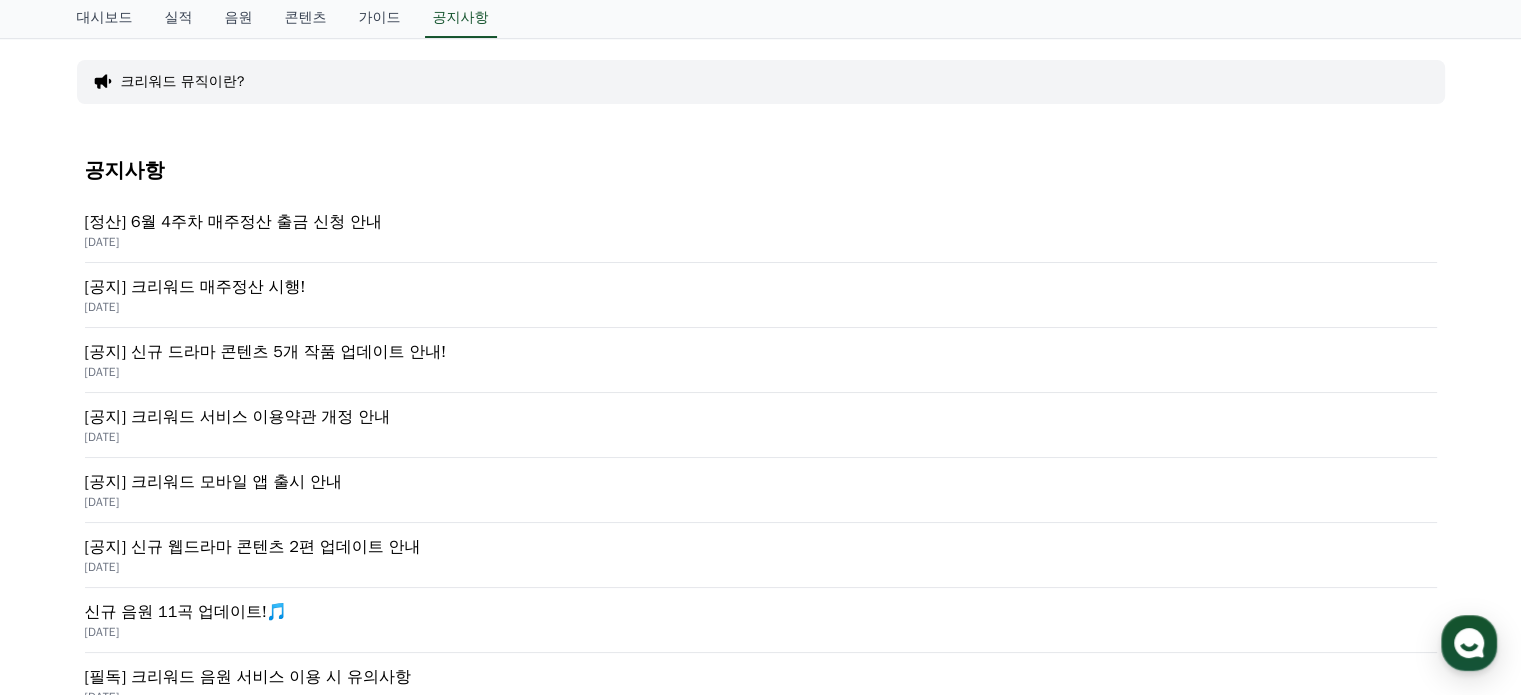 scroll, scrollTop: 200, scrollLeft: 0, axis: vertical 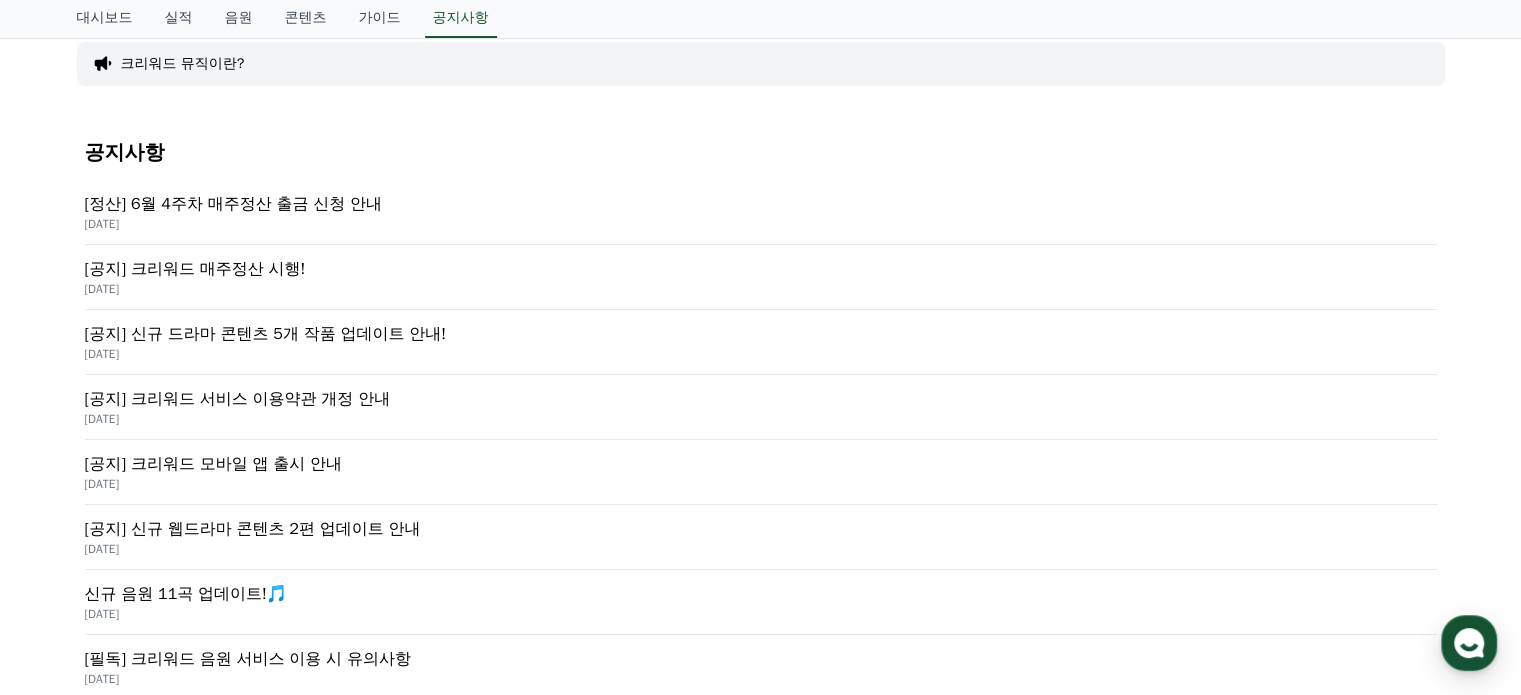 click on "[공지] 크리워드 매주정산 시행!" at bounding box center (761, 269) 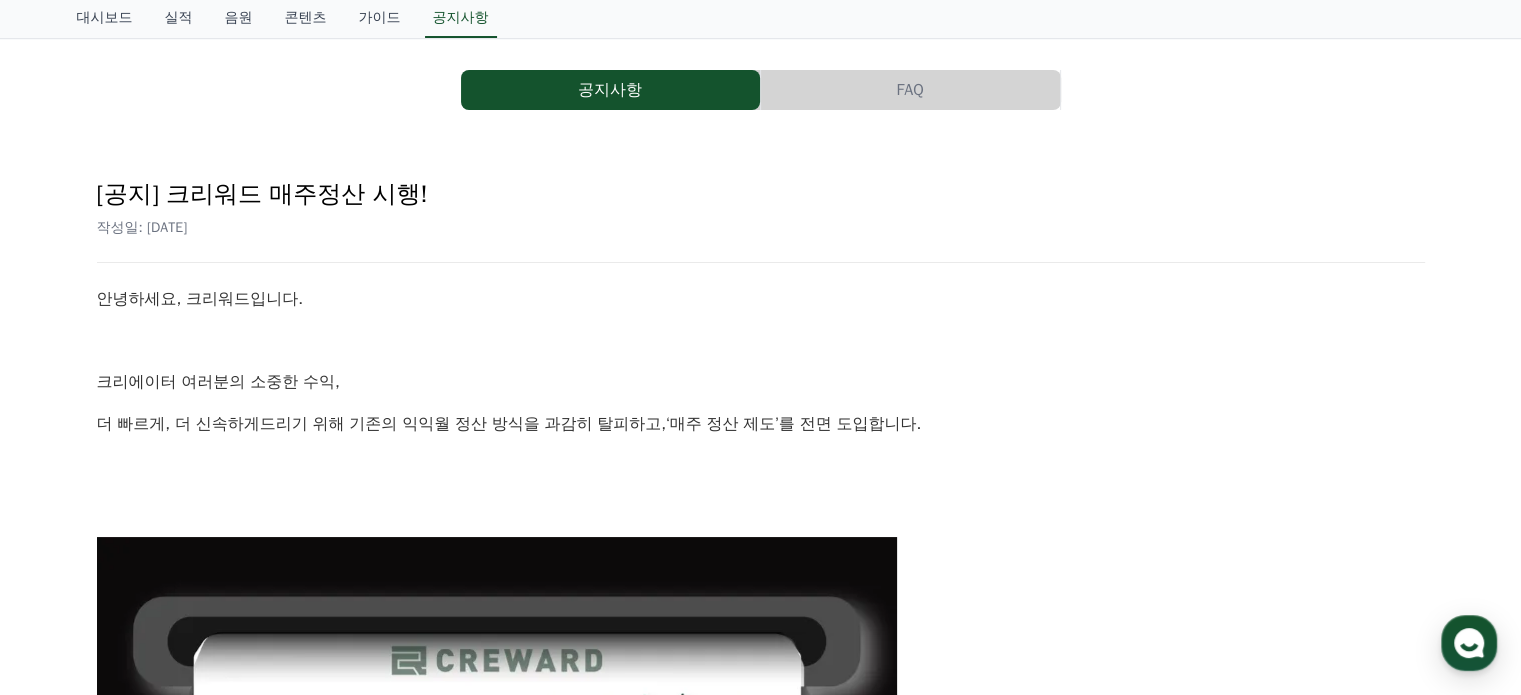 scroll, scrollTop: 0, scrollLeft: 0, axis: both 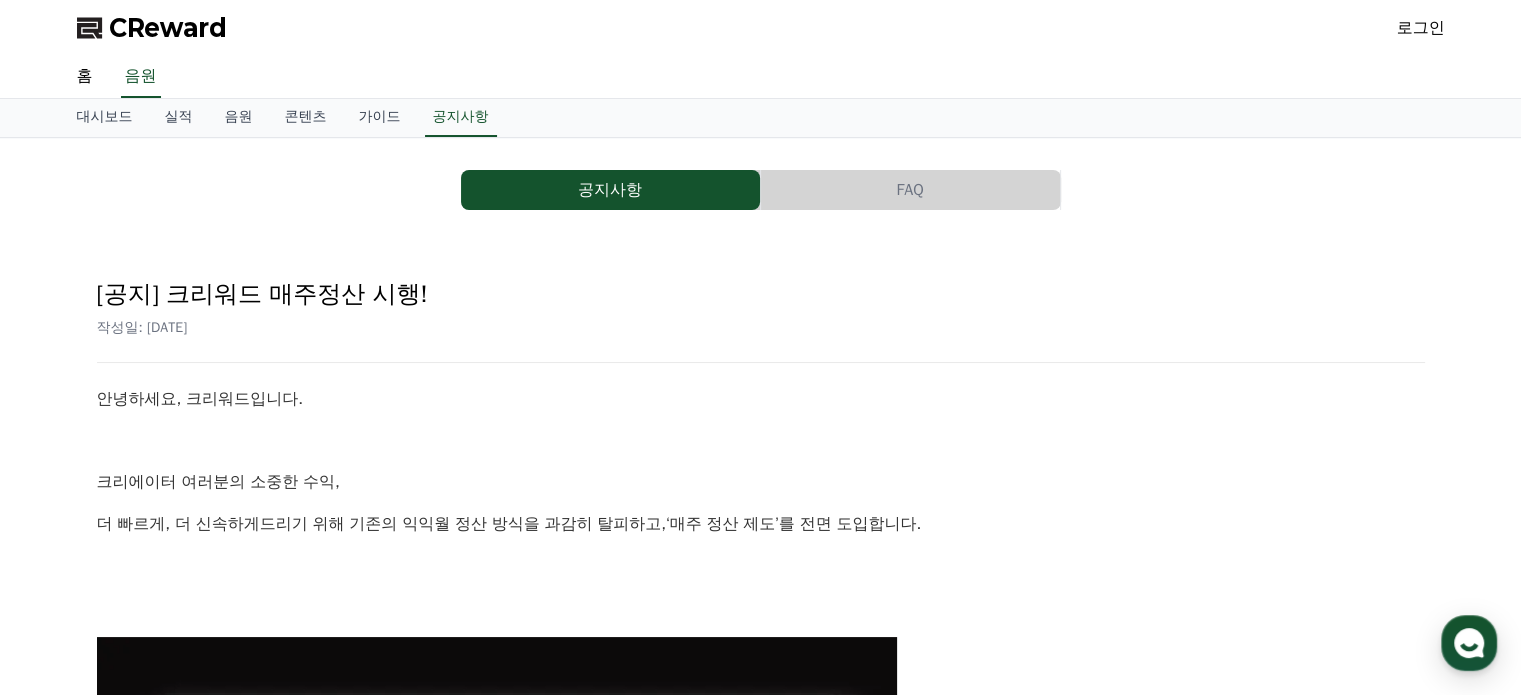 click on "로그인" at bounding box center [1421, 28] 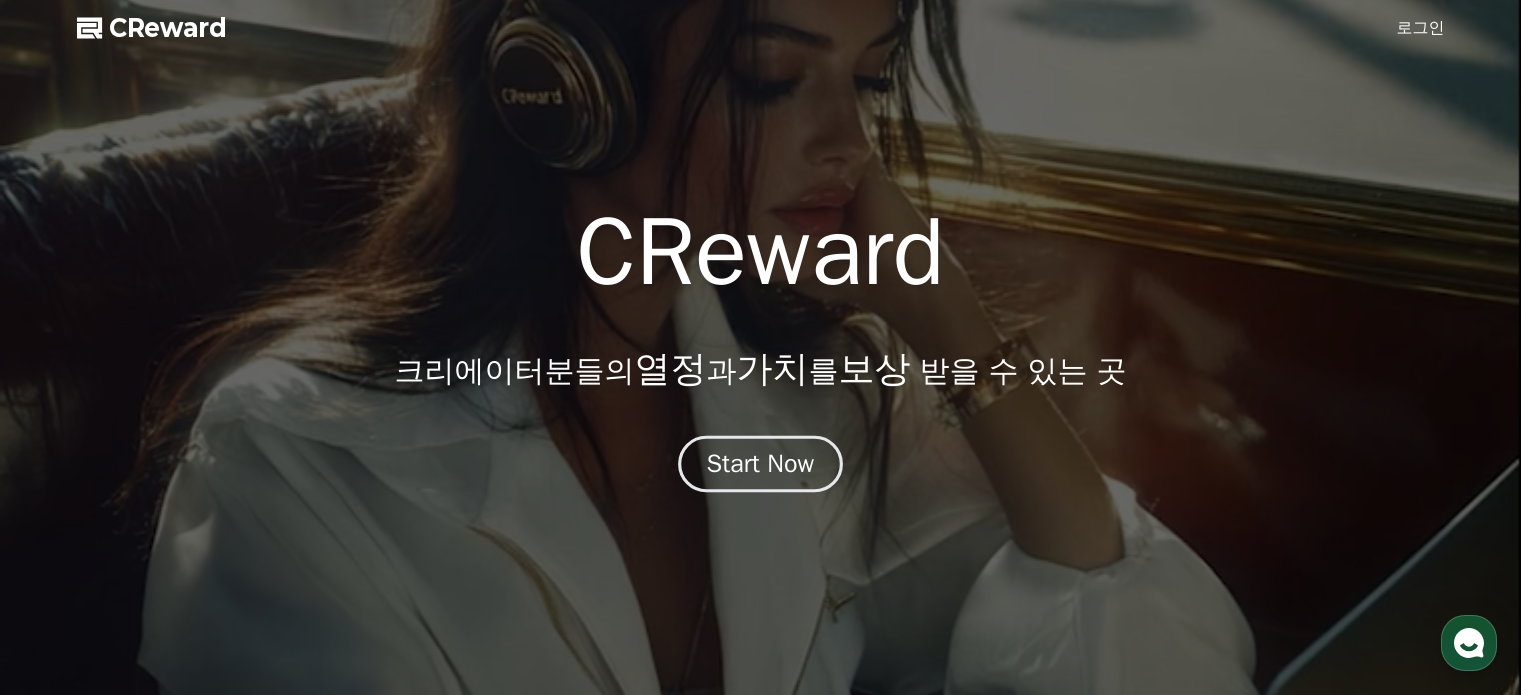 scroll, scrollTop: 0, scrollLeft: 0, axis: both 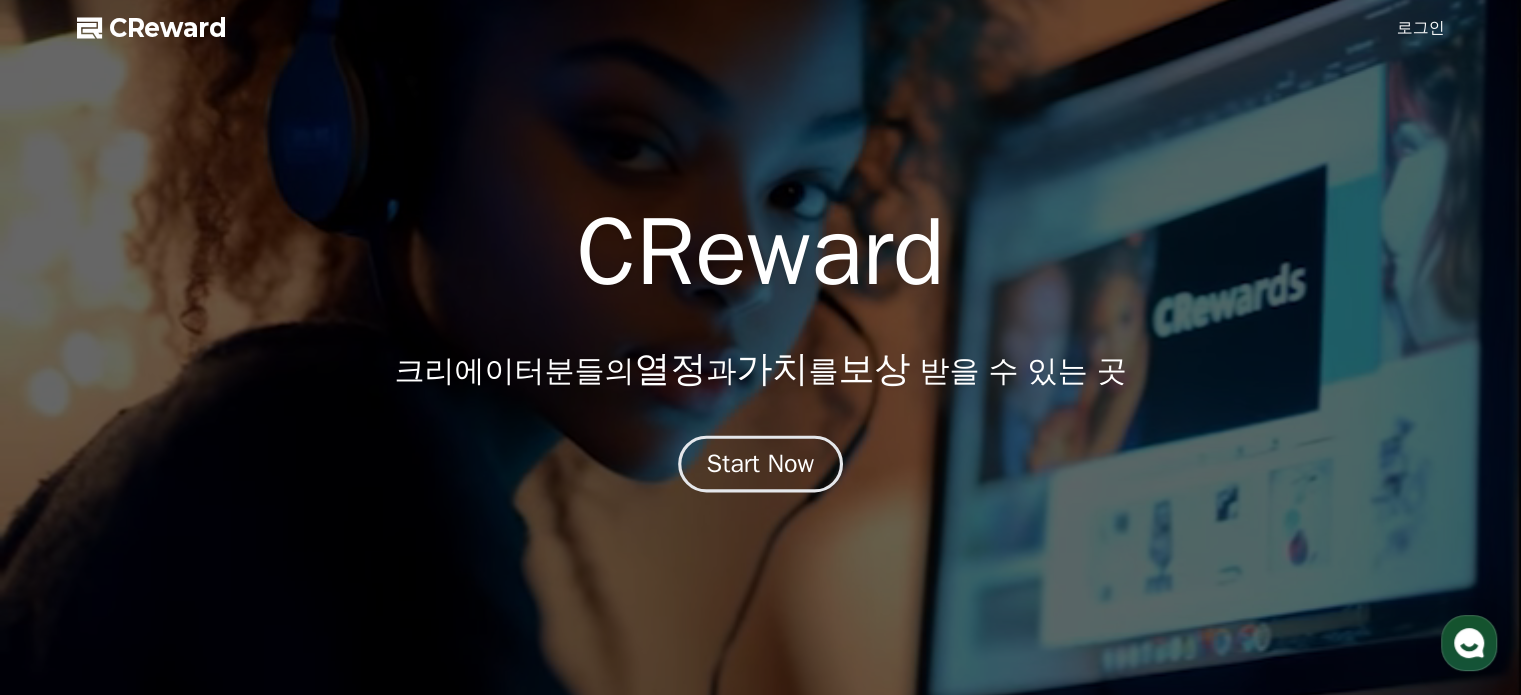 click on "Start Now" at bounding box center [761, 464] 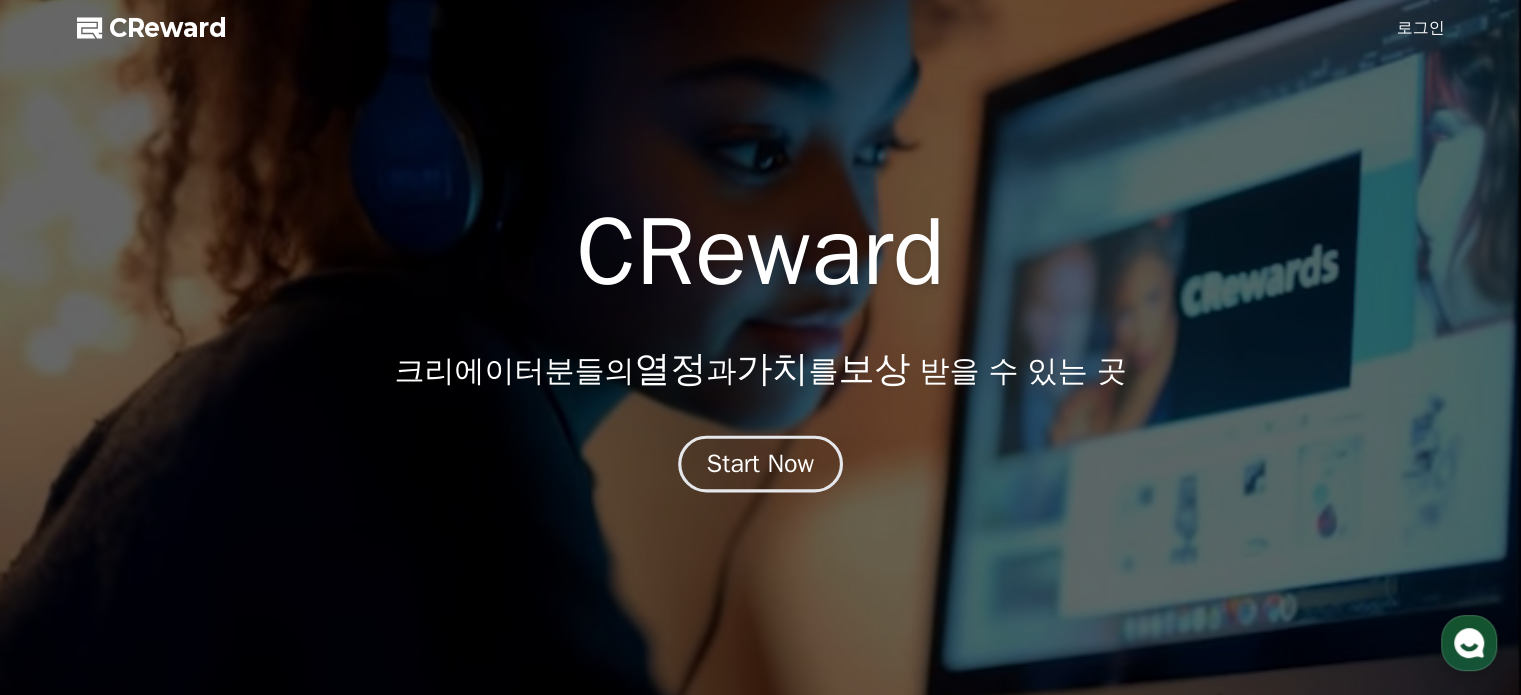 scroll, scrollTop: 0, scrollLeft: 0, axis: both 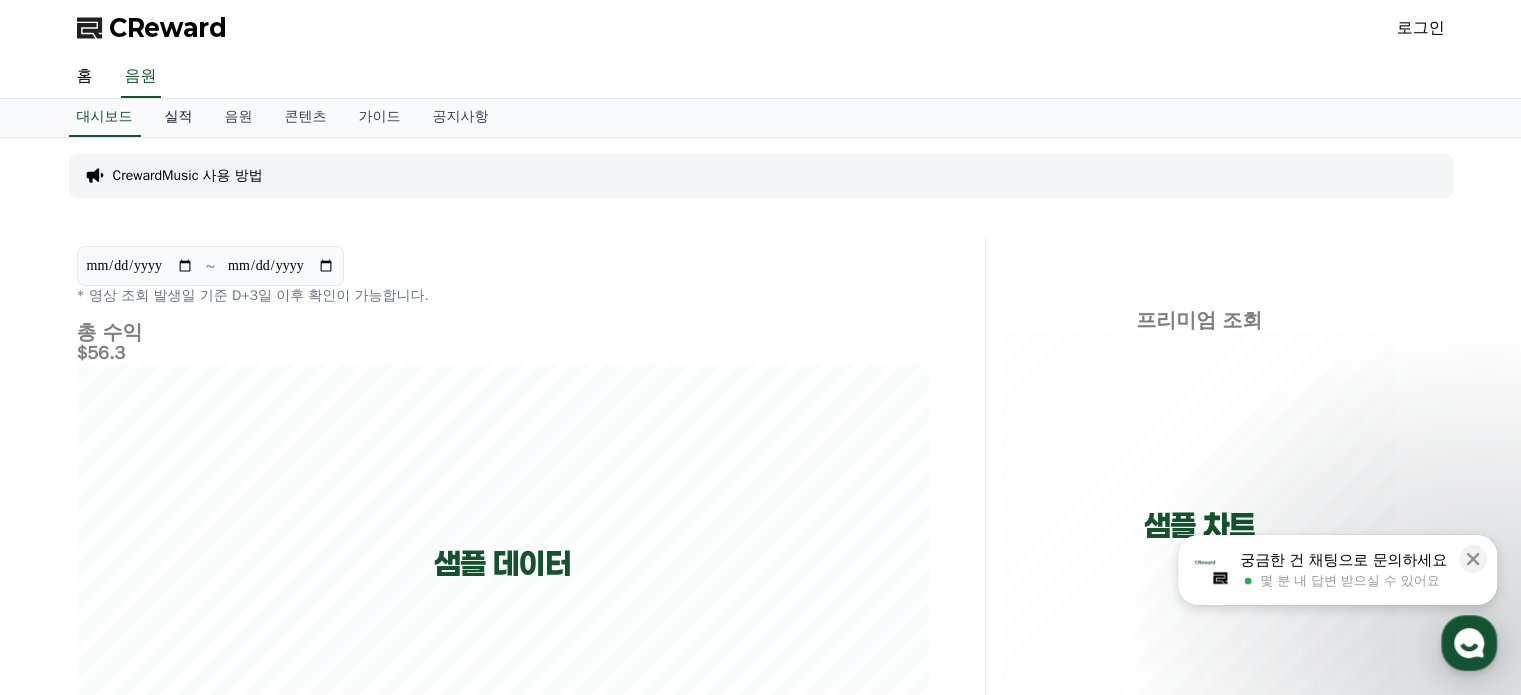 click on "실적" at bounding box center [179, 118] 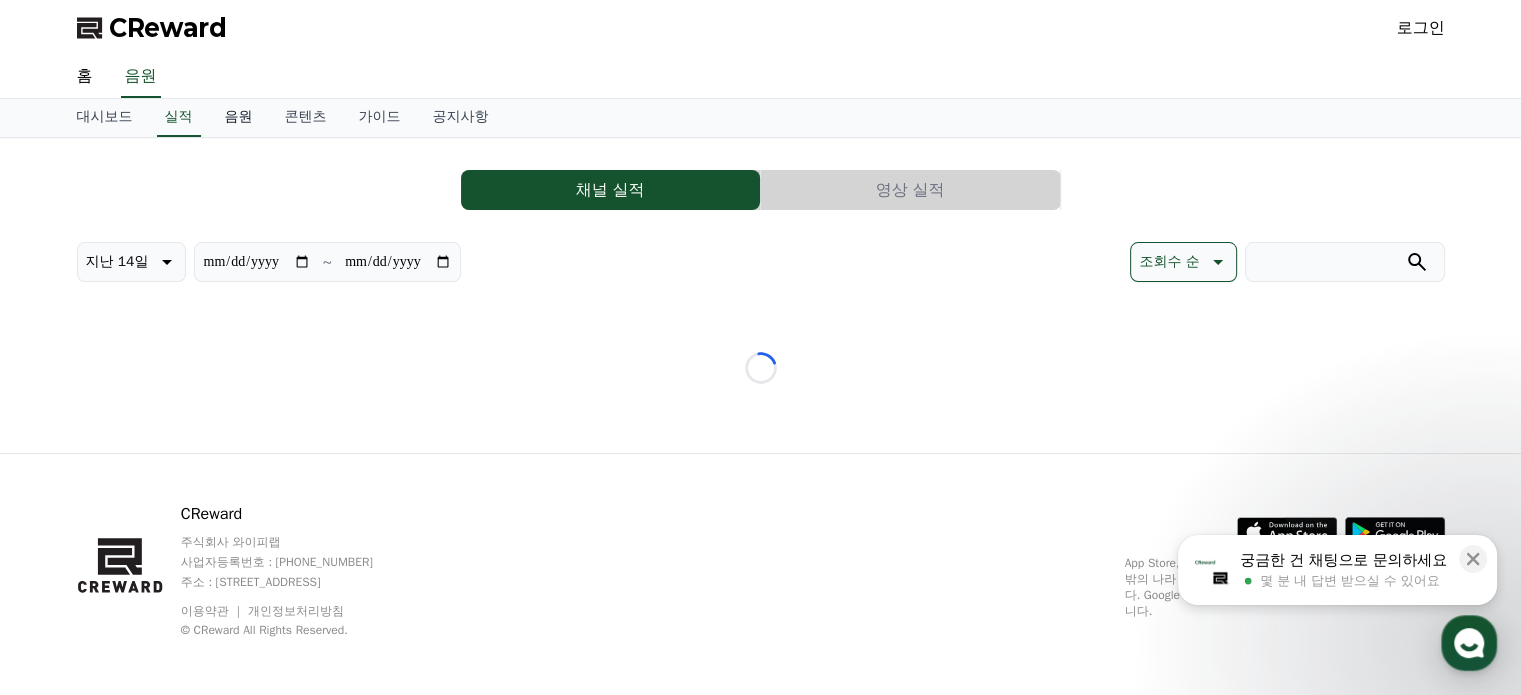 click on "음원" at bounding box center [239, 118] 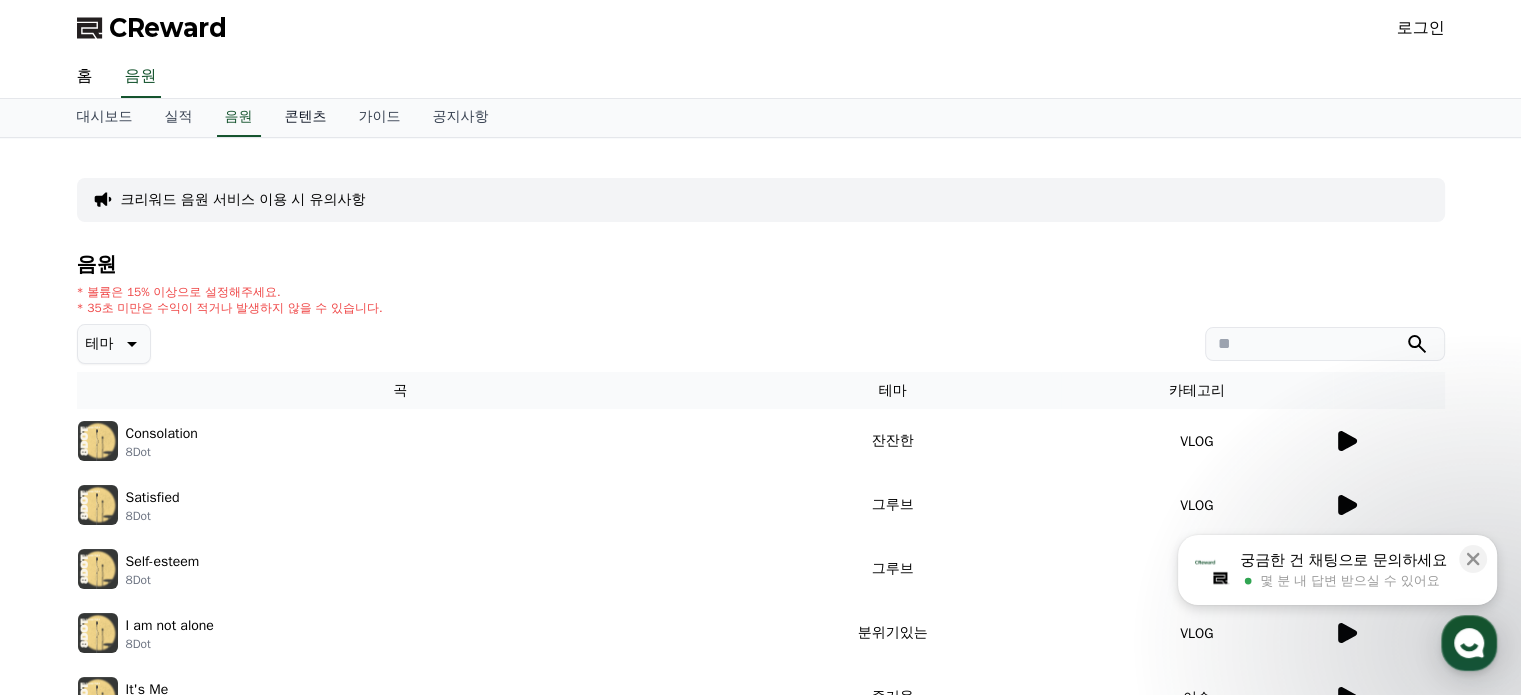 click on "콘텐츠" at bounding box center [306, 118] 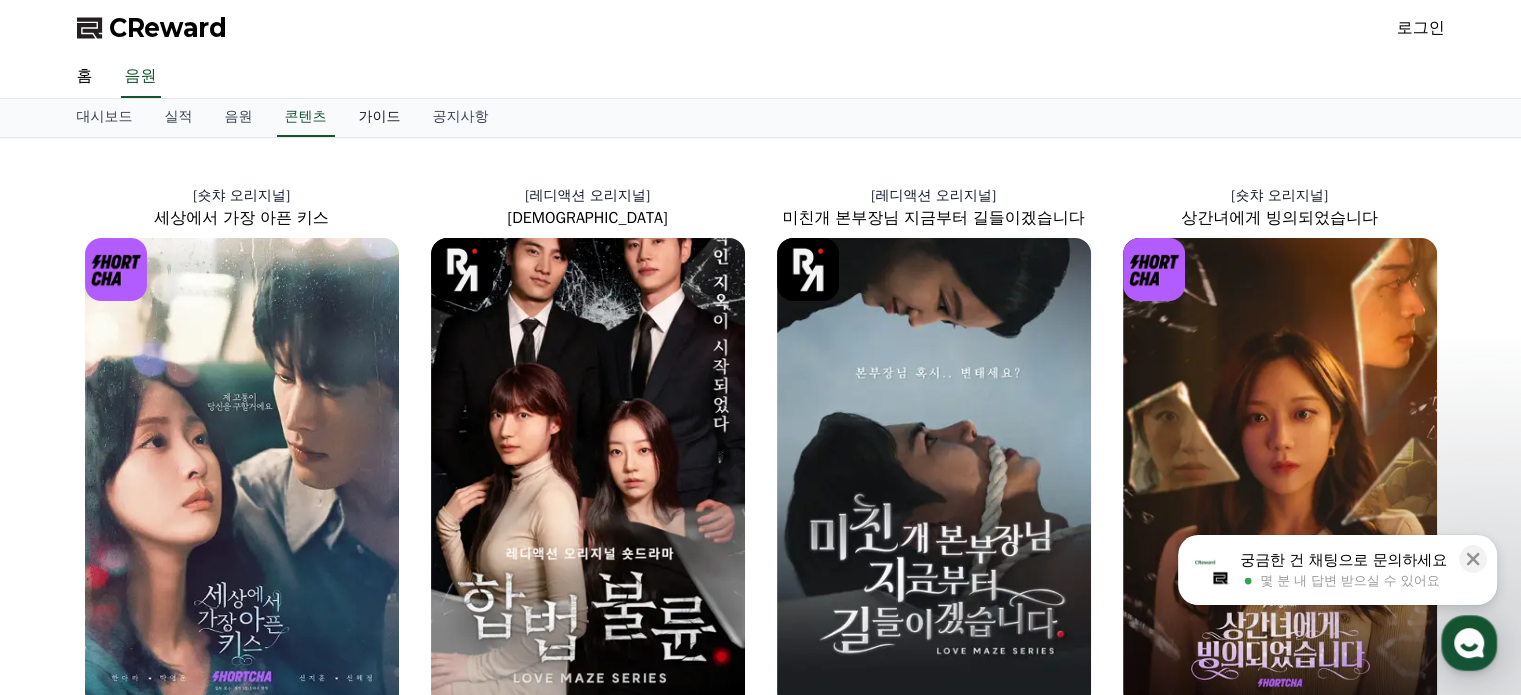 click on "가이드" at bounding box center [380, 118] 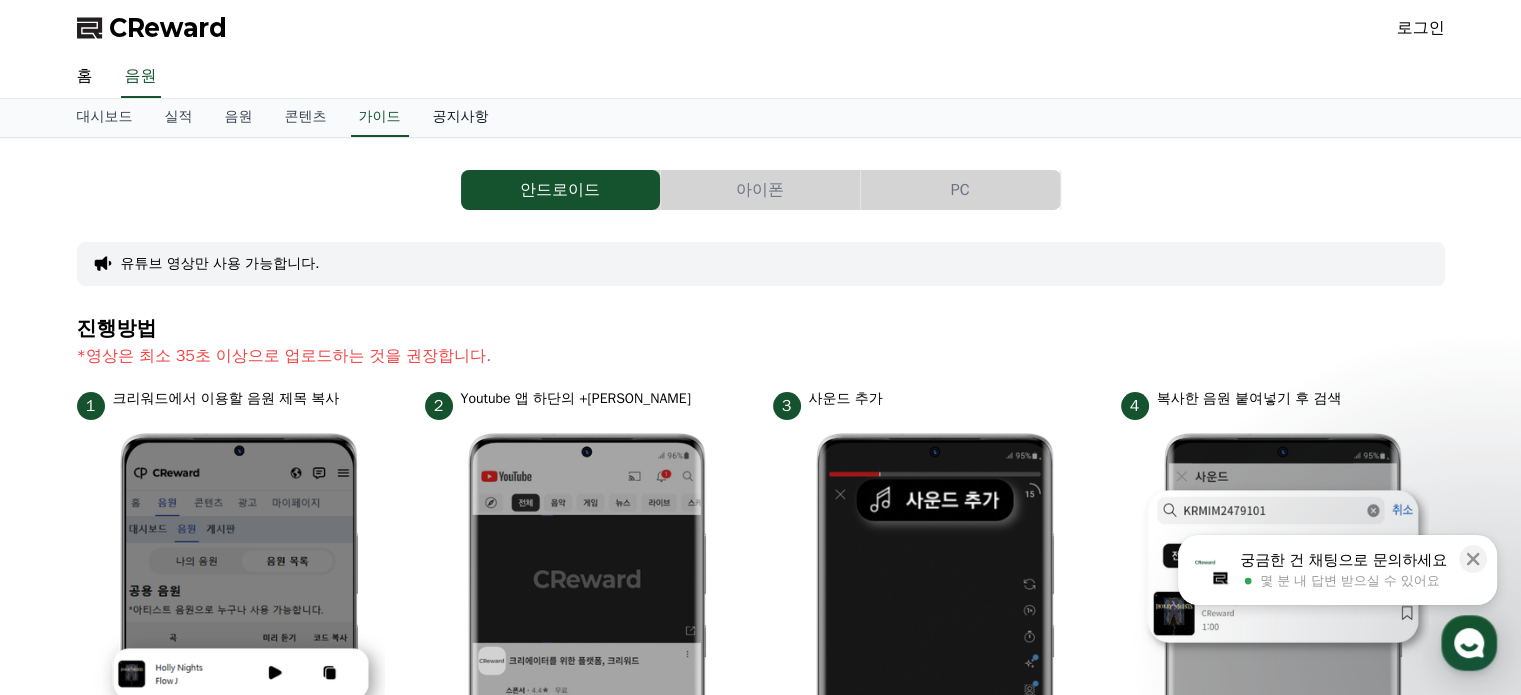 click on "공지사항" at bounding box center [461, 118] 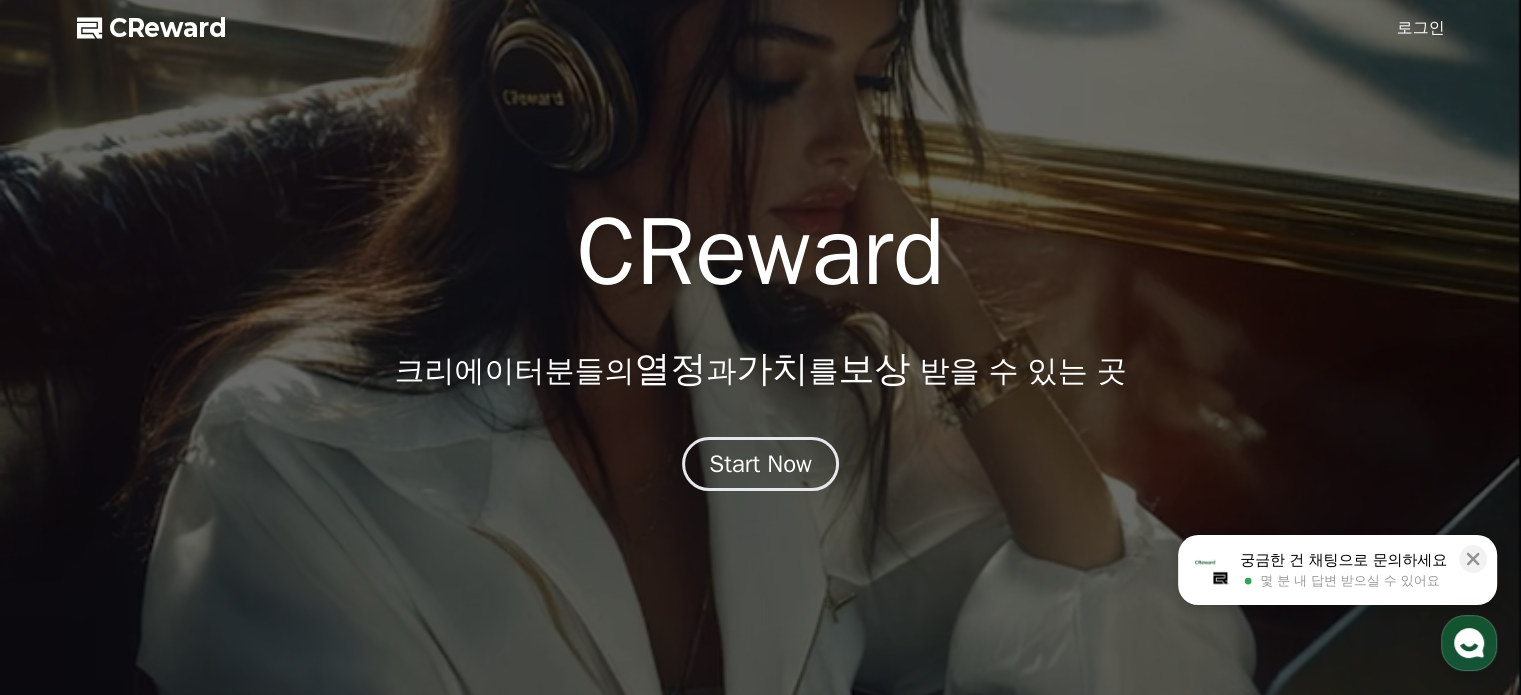 scroll, scrollTop: 0, scrollLeft: 0, axis: both 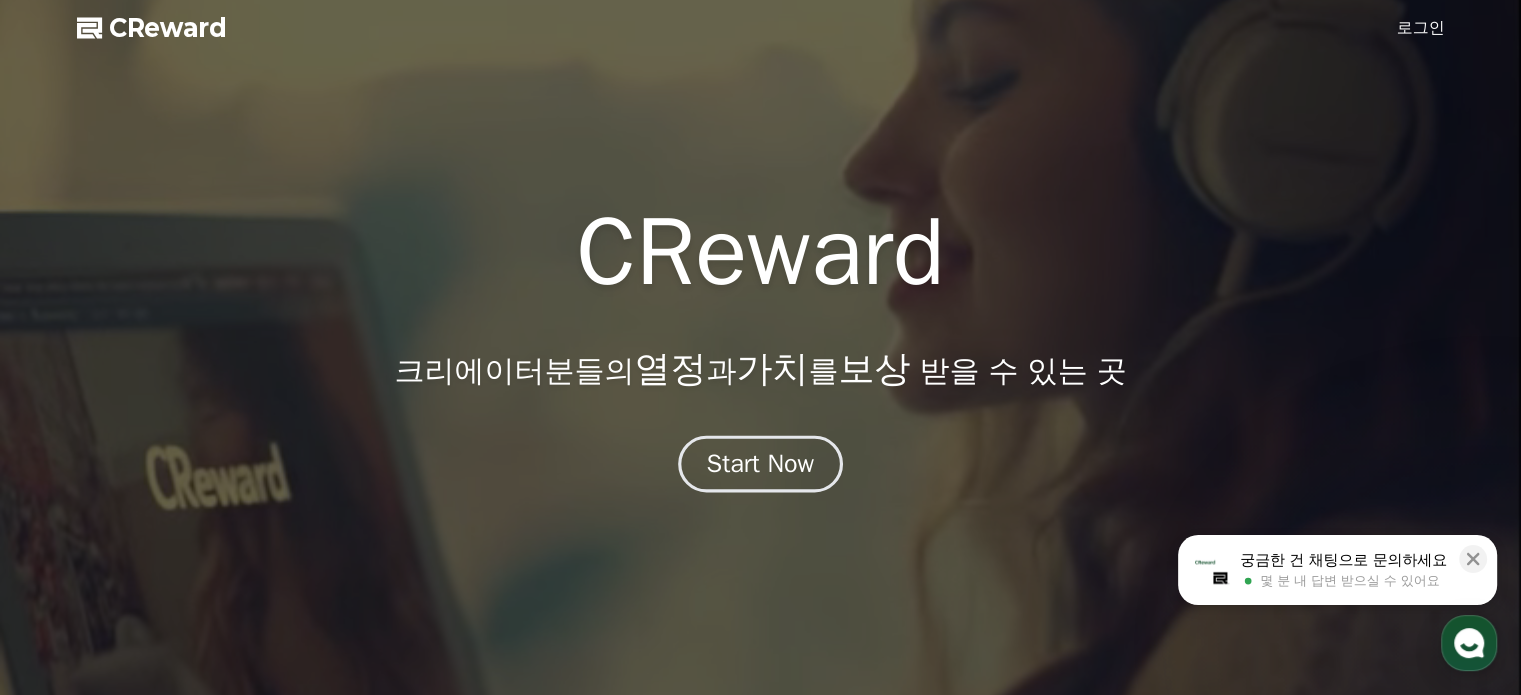 click on "Start Now" at bounding box center [761, 464] 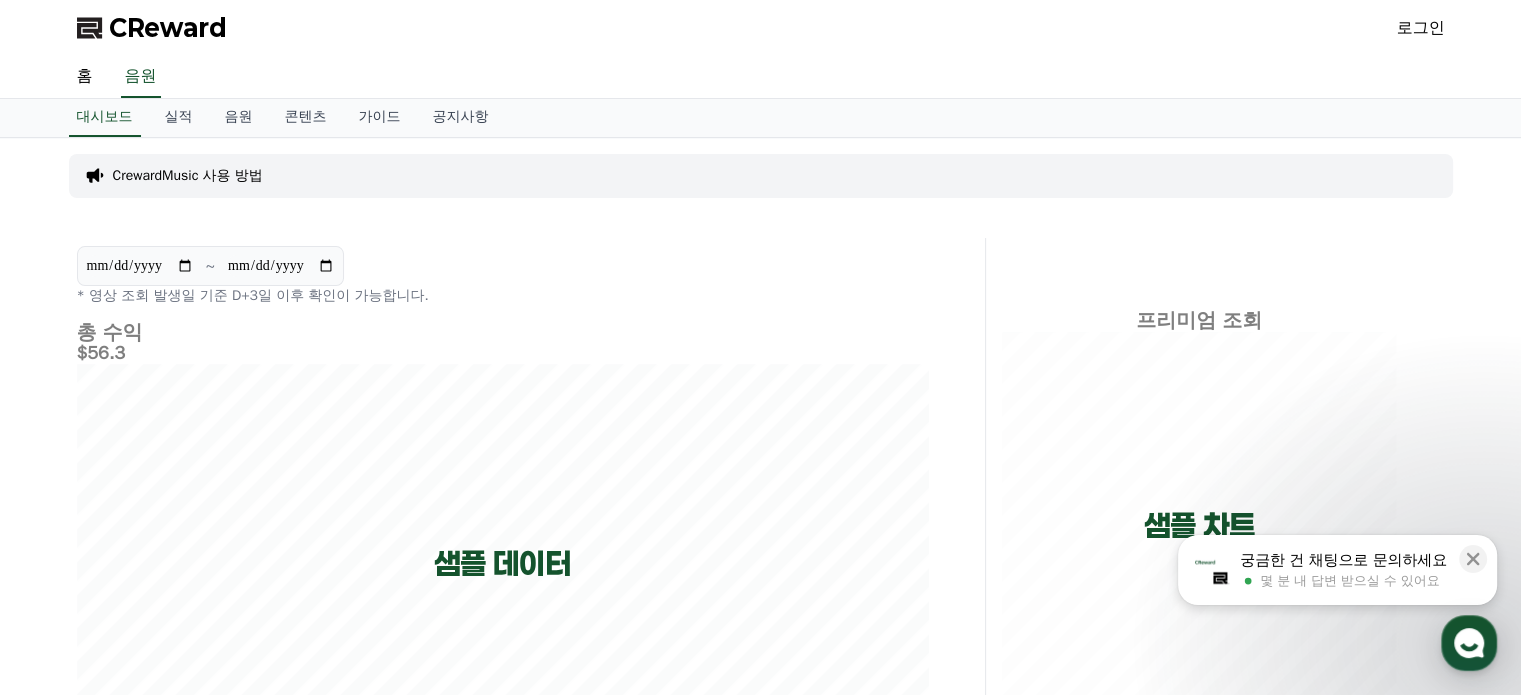 click on "CReward           로그인" at bounding box center [761, 28] 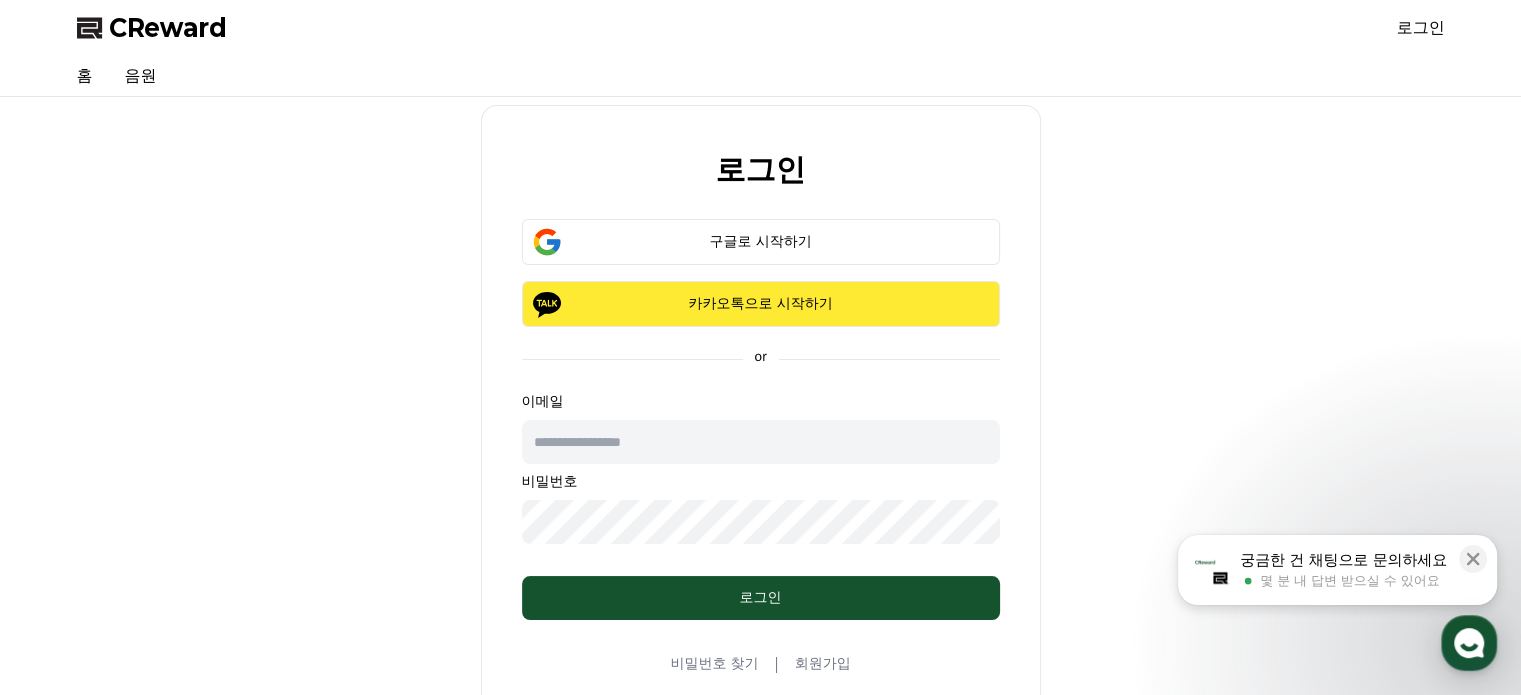 click on "카카오톡으로 시작하기" at bounding box center (761, 304) 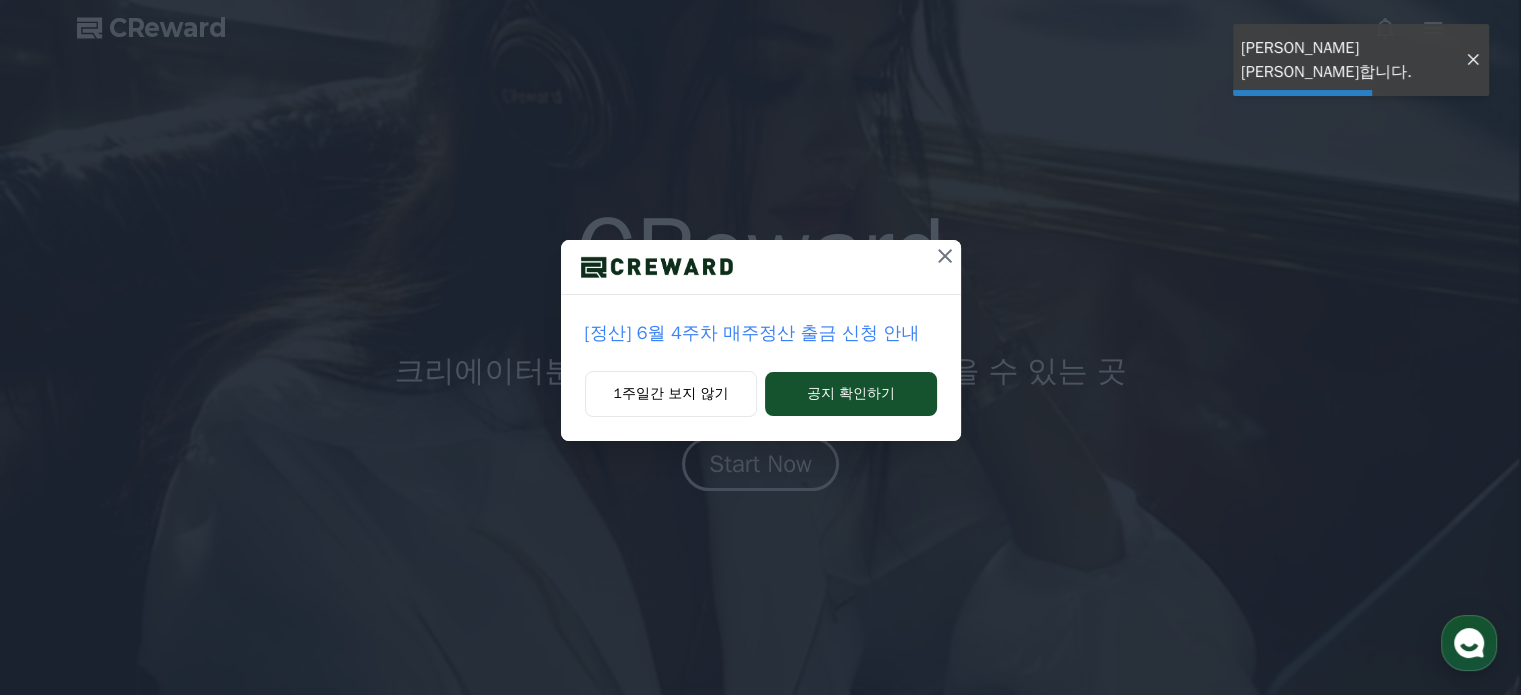 scroll, scrollTop: 0, scrollLeft: 0, axis: both 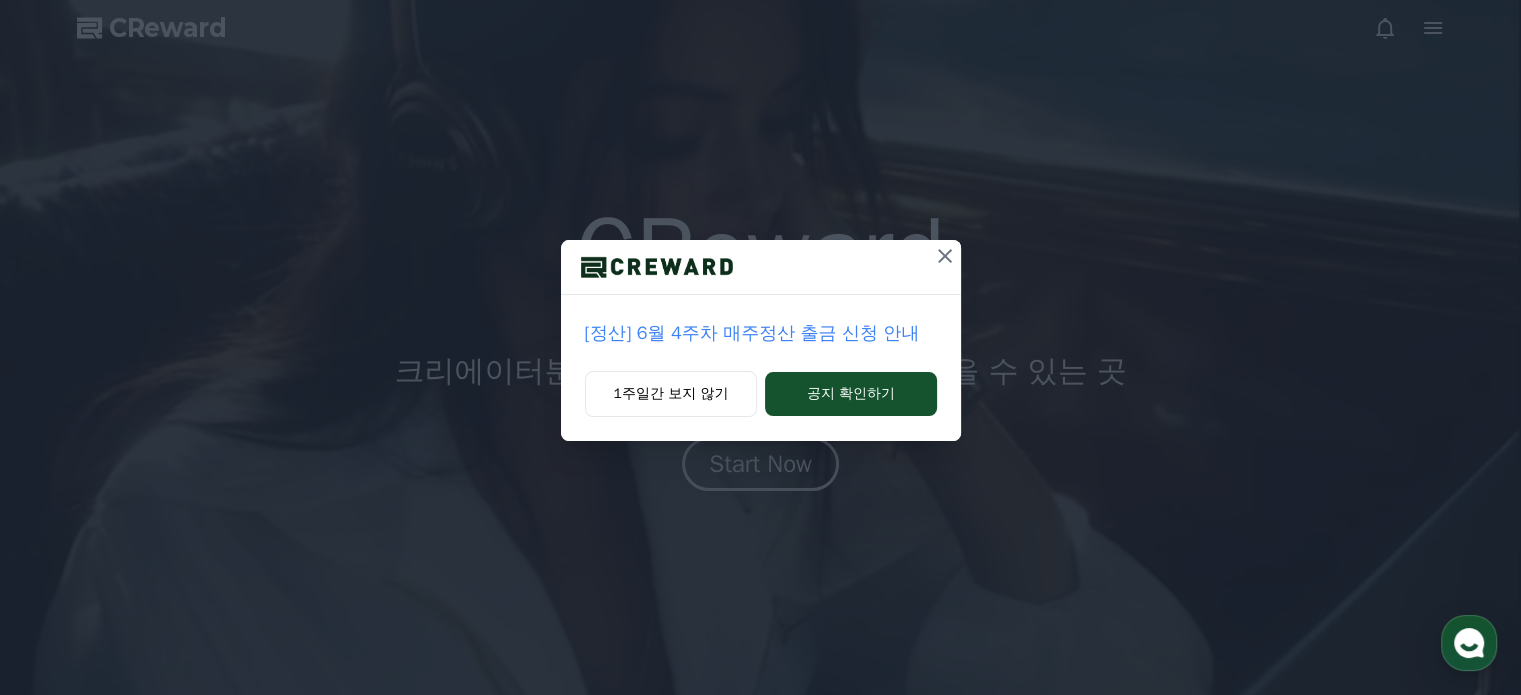 click 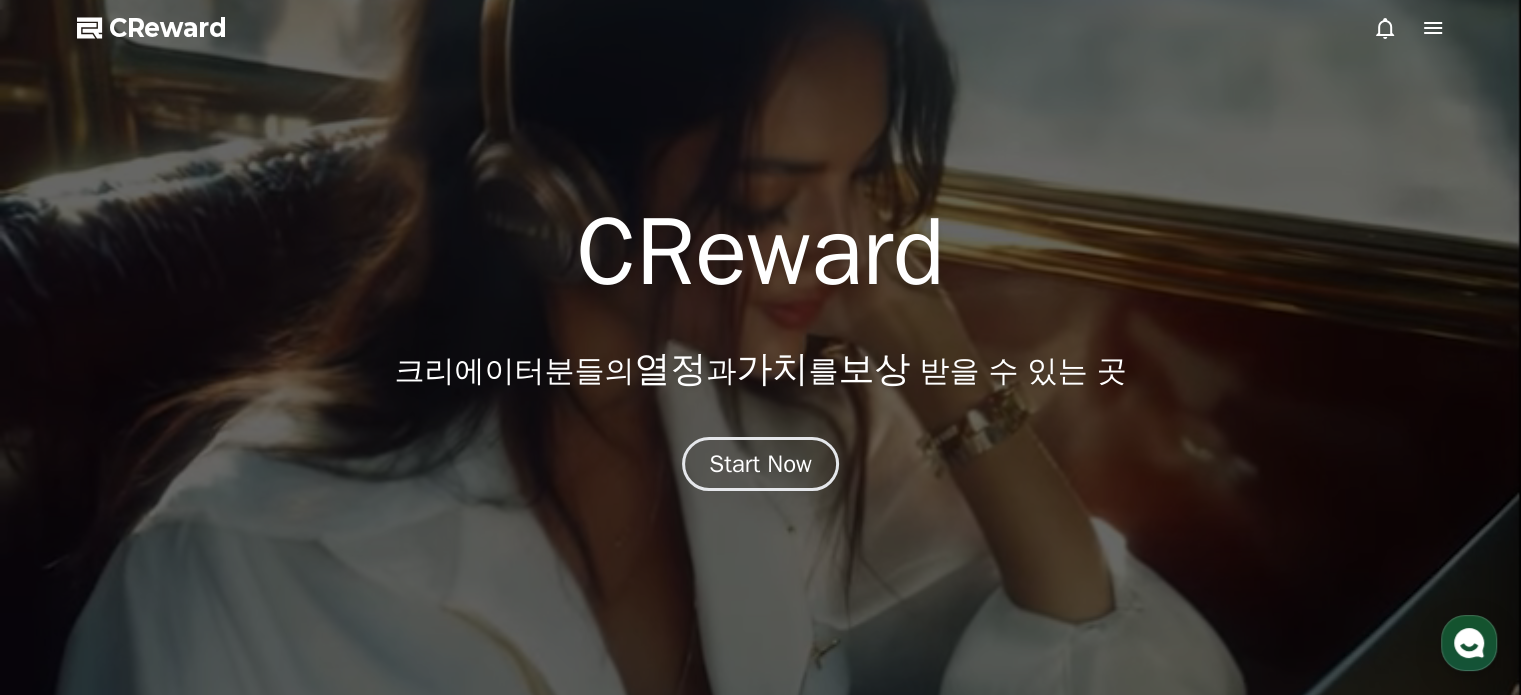 click 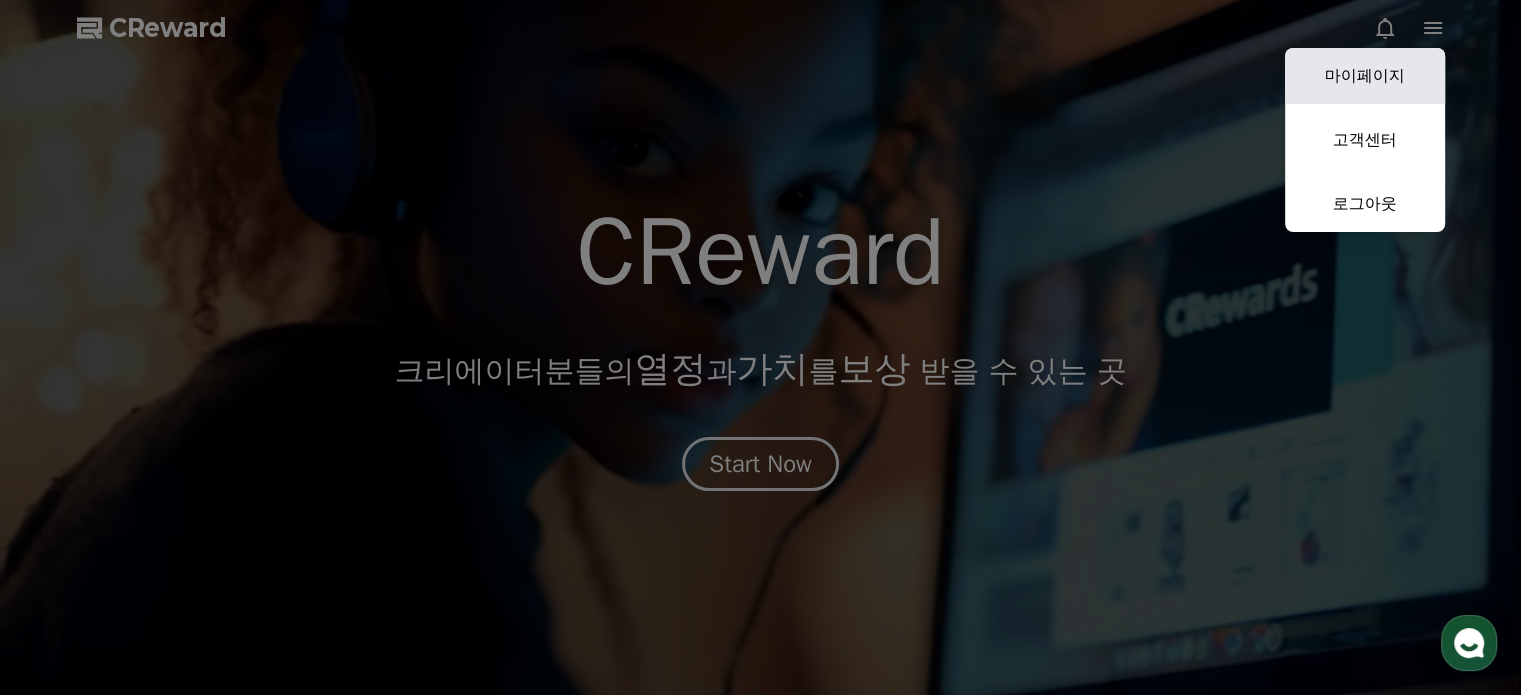 click on "마이페이지" at bounding box center [1365, 76] 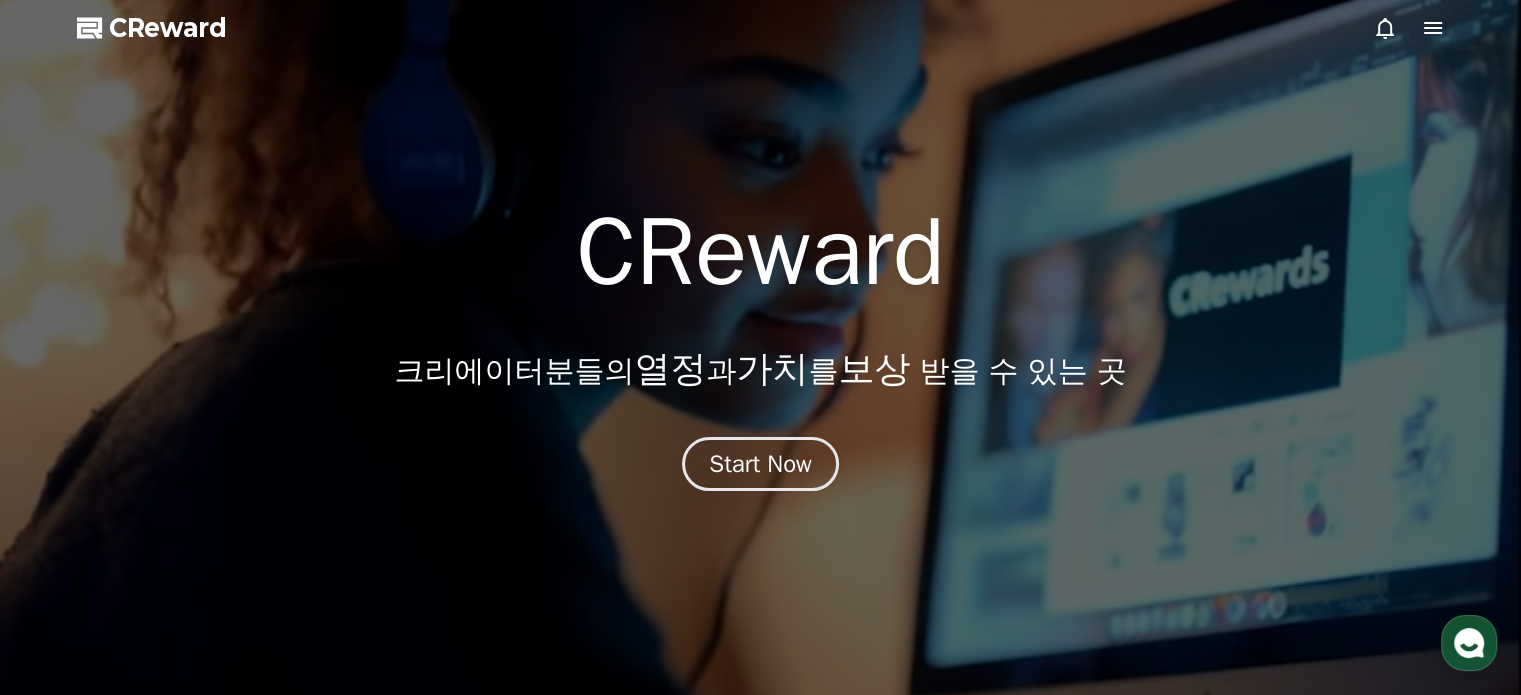 select on "**********" 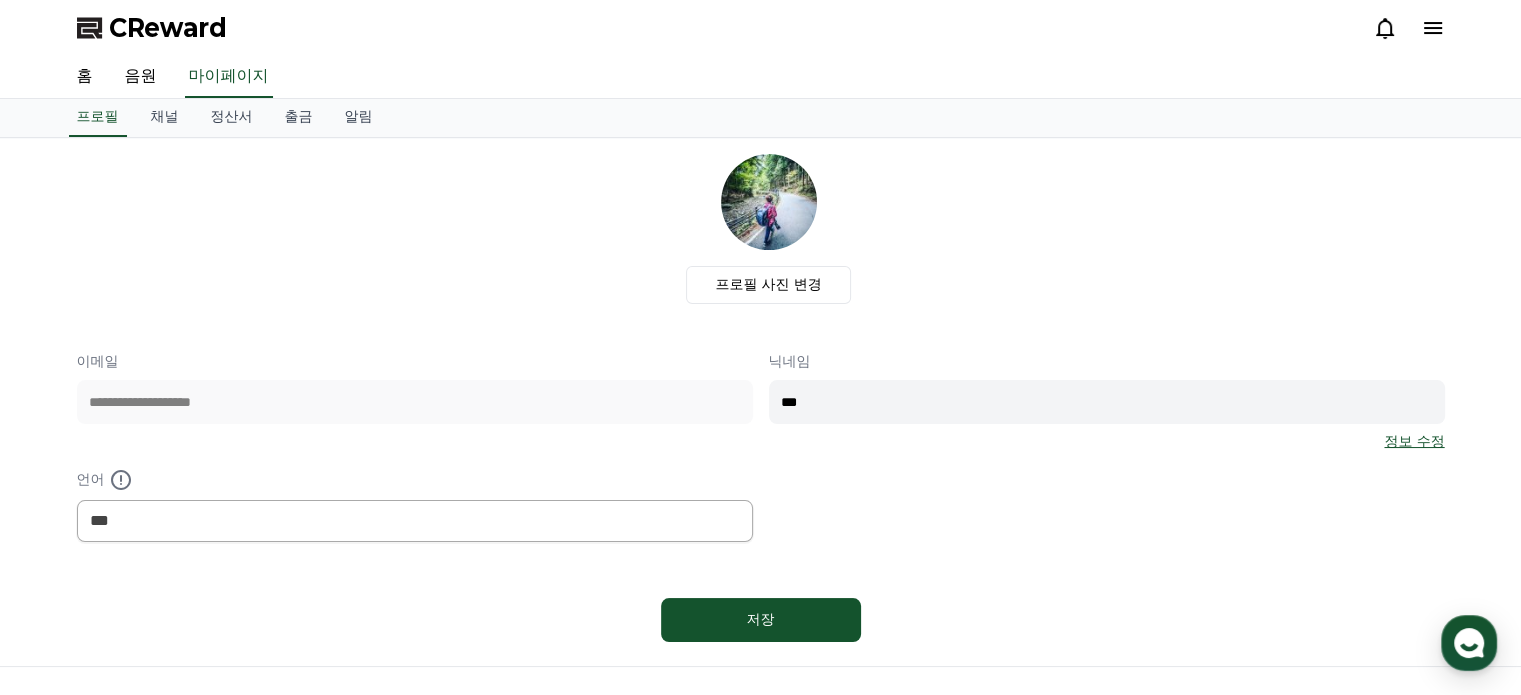 click on "***" at bounding box center (1107, 402) 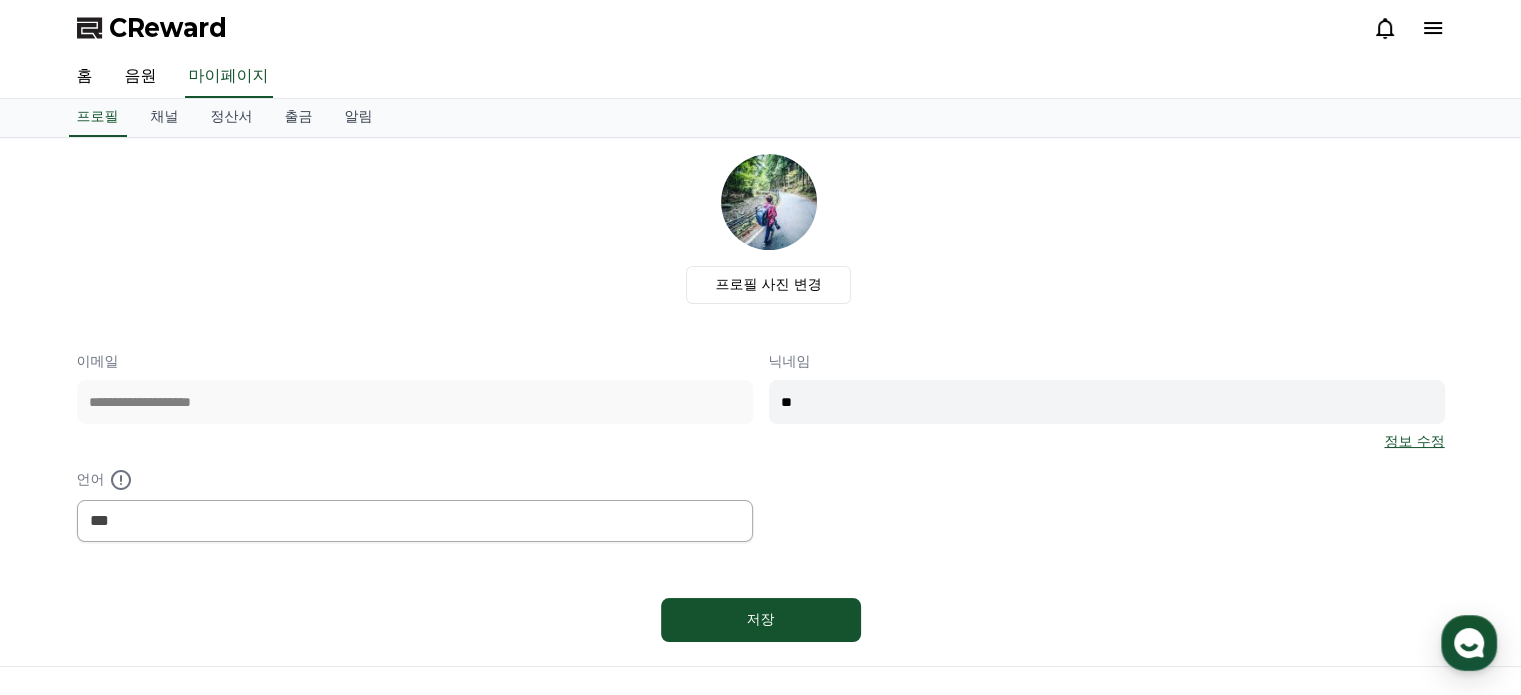 type on "*" 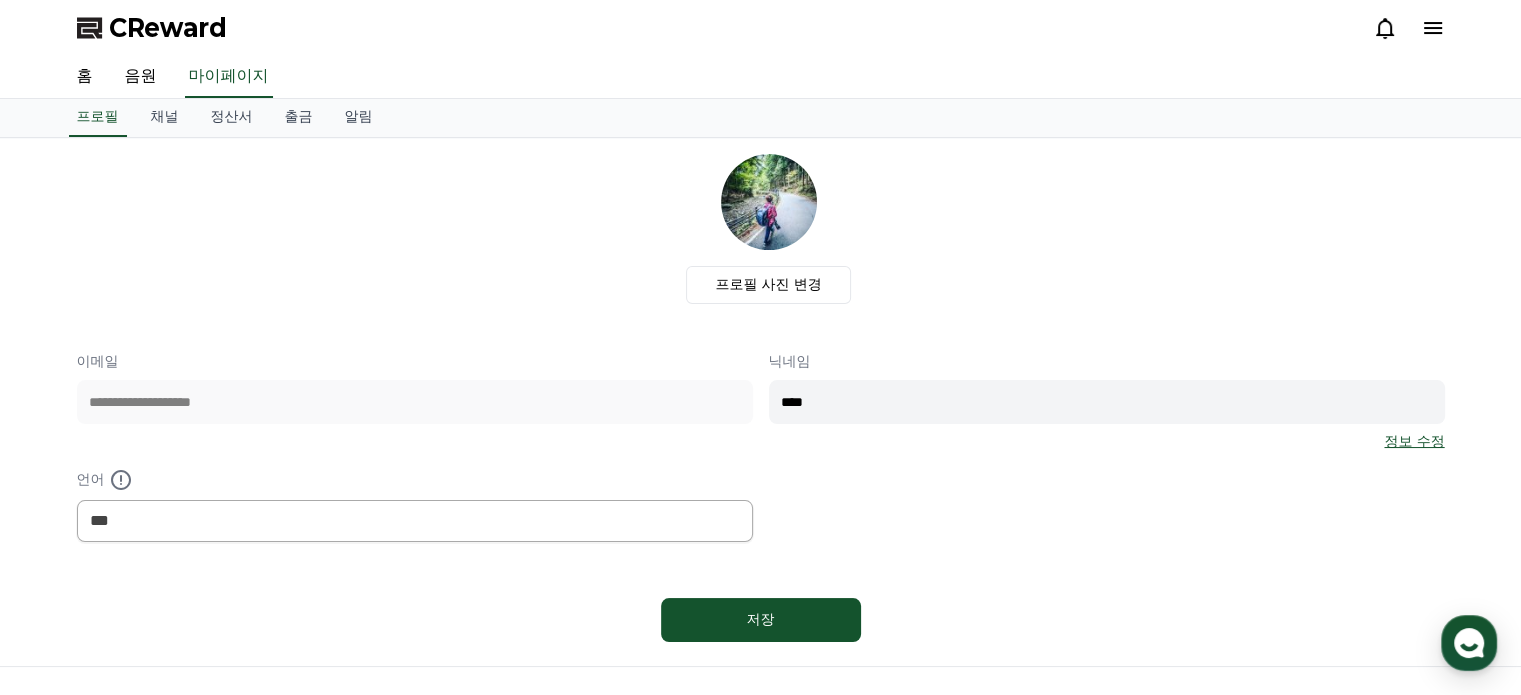 type on "****" 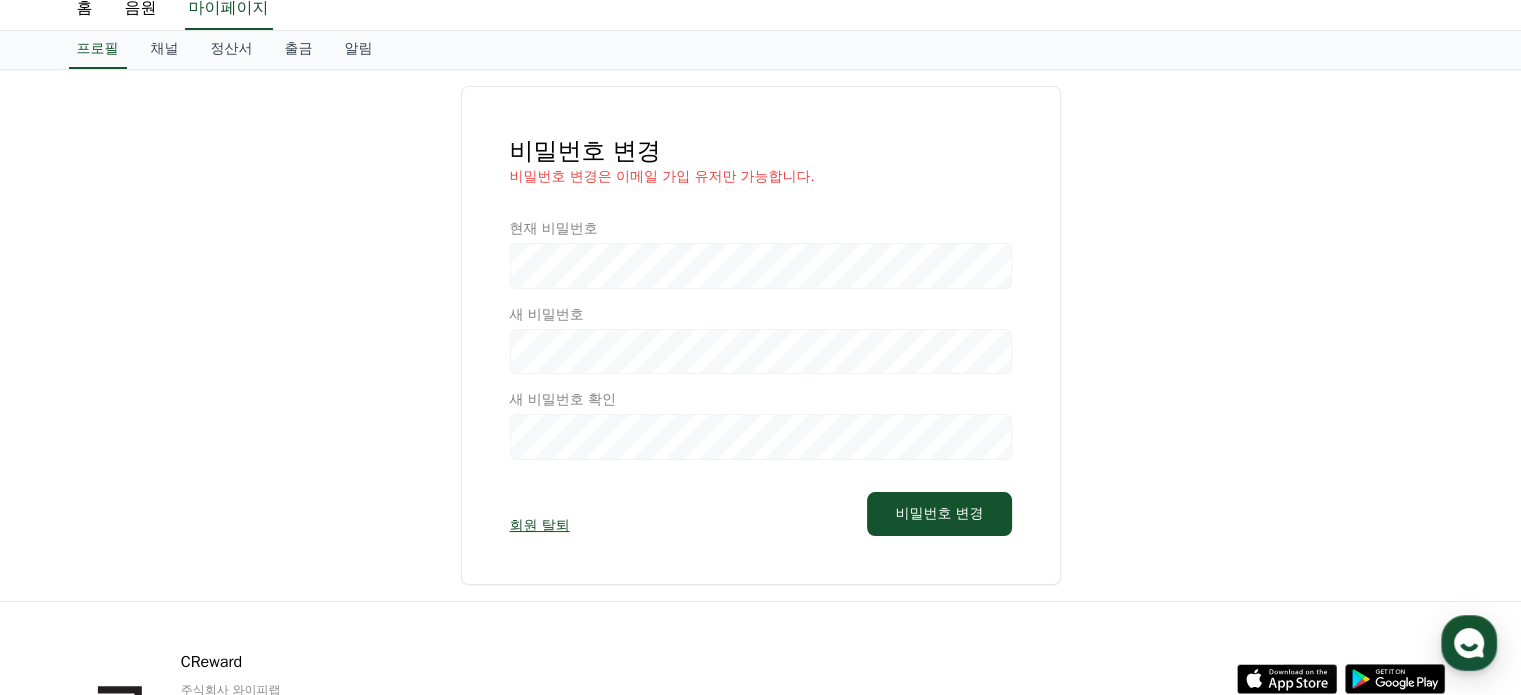 scroll, scrollTop: 0, scrollLeft: 0, axis: both 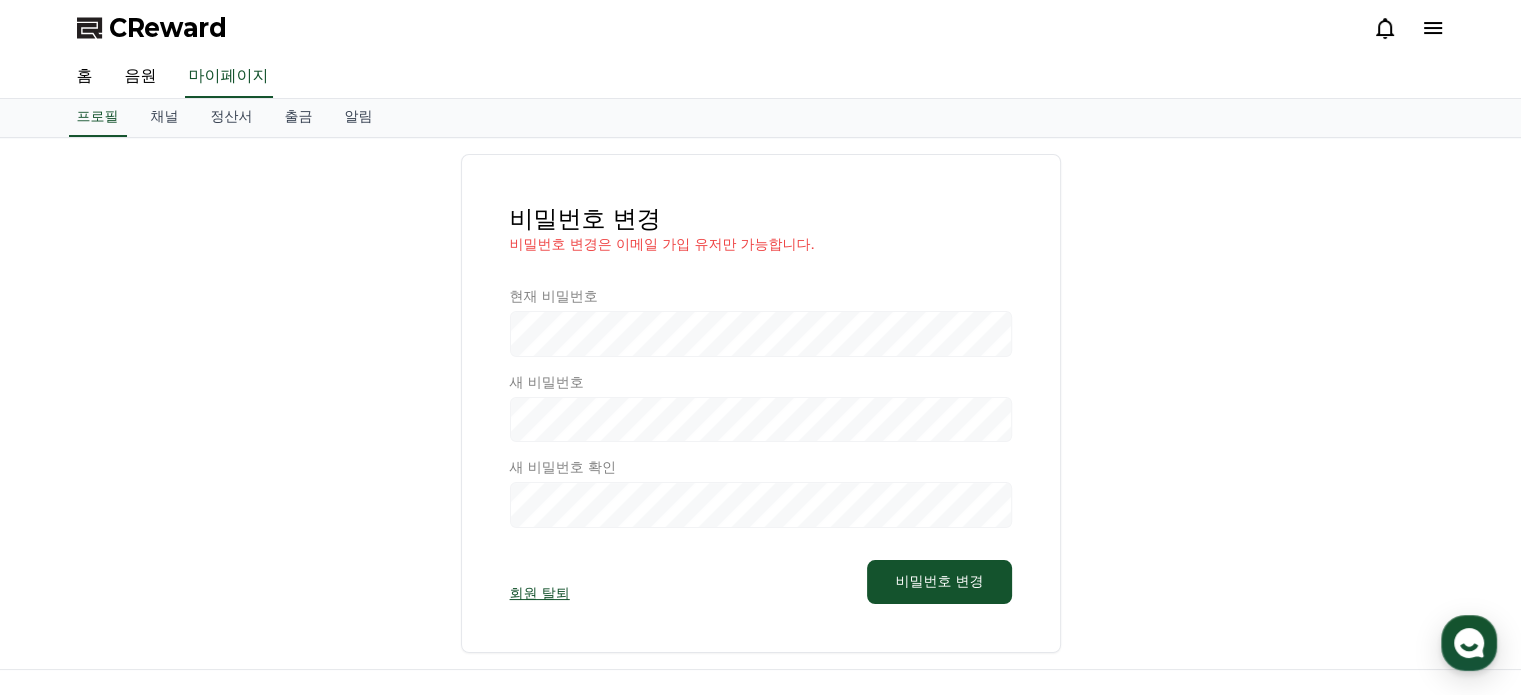 select on "**********" 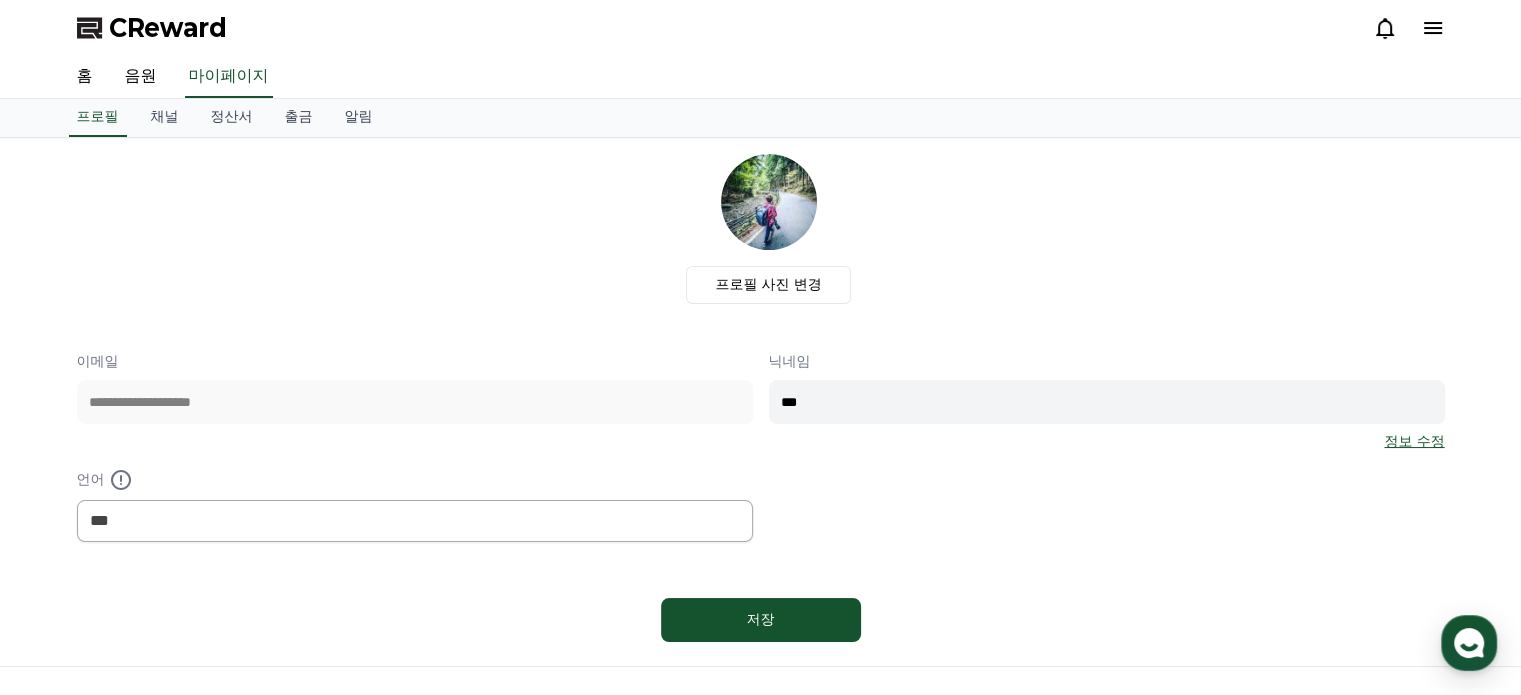 click on "정보 수정" at bounding box center [1414, 442] 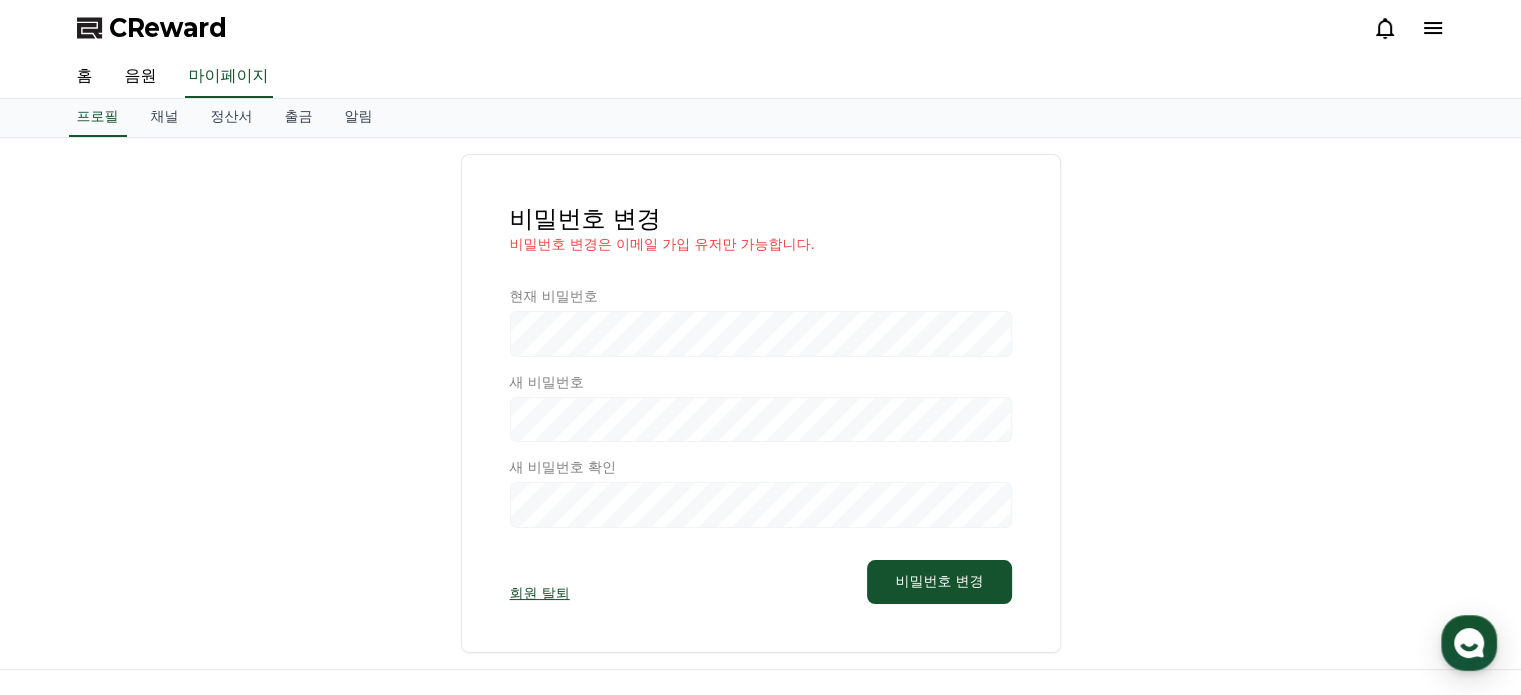 select on "**********" 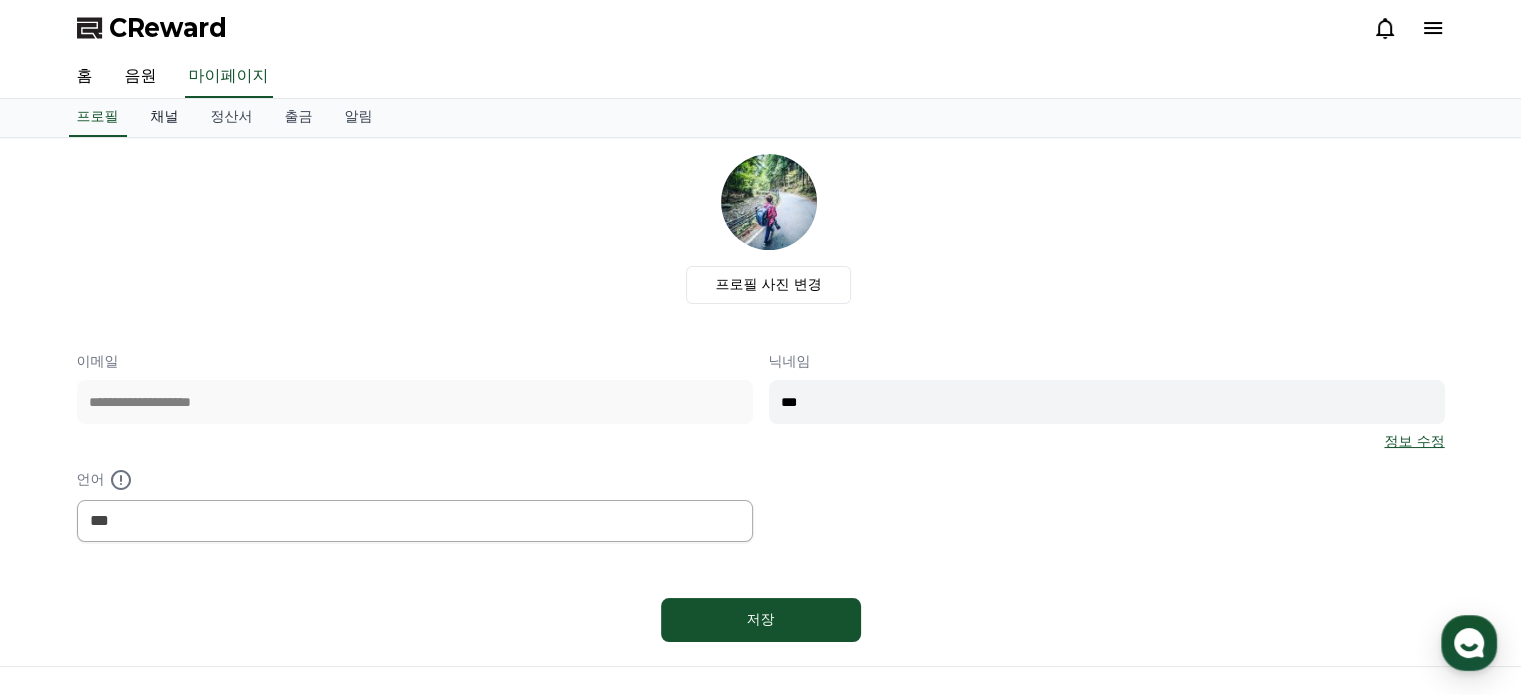 click on "채널" at bounding box center (165, 118) 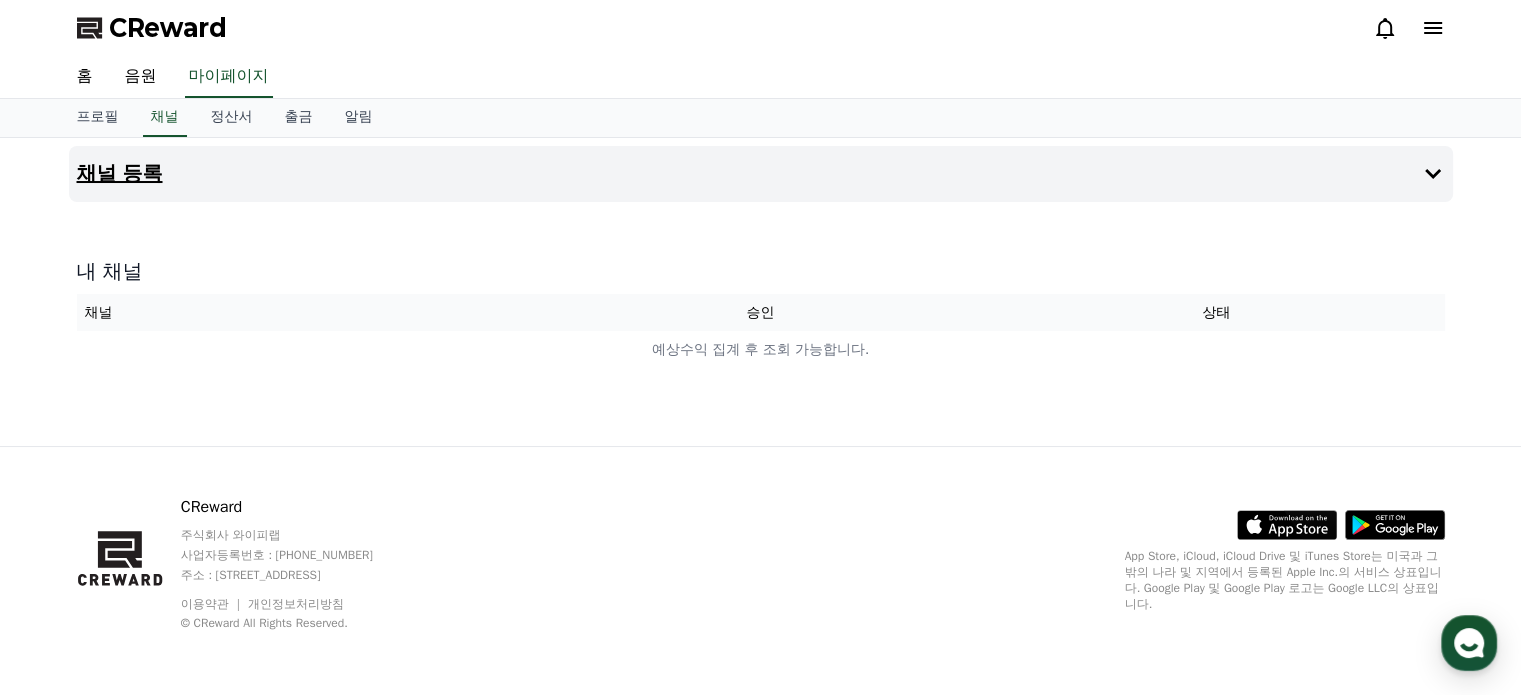 click on "채널 등록" at bounding box center (120, 174) 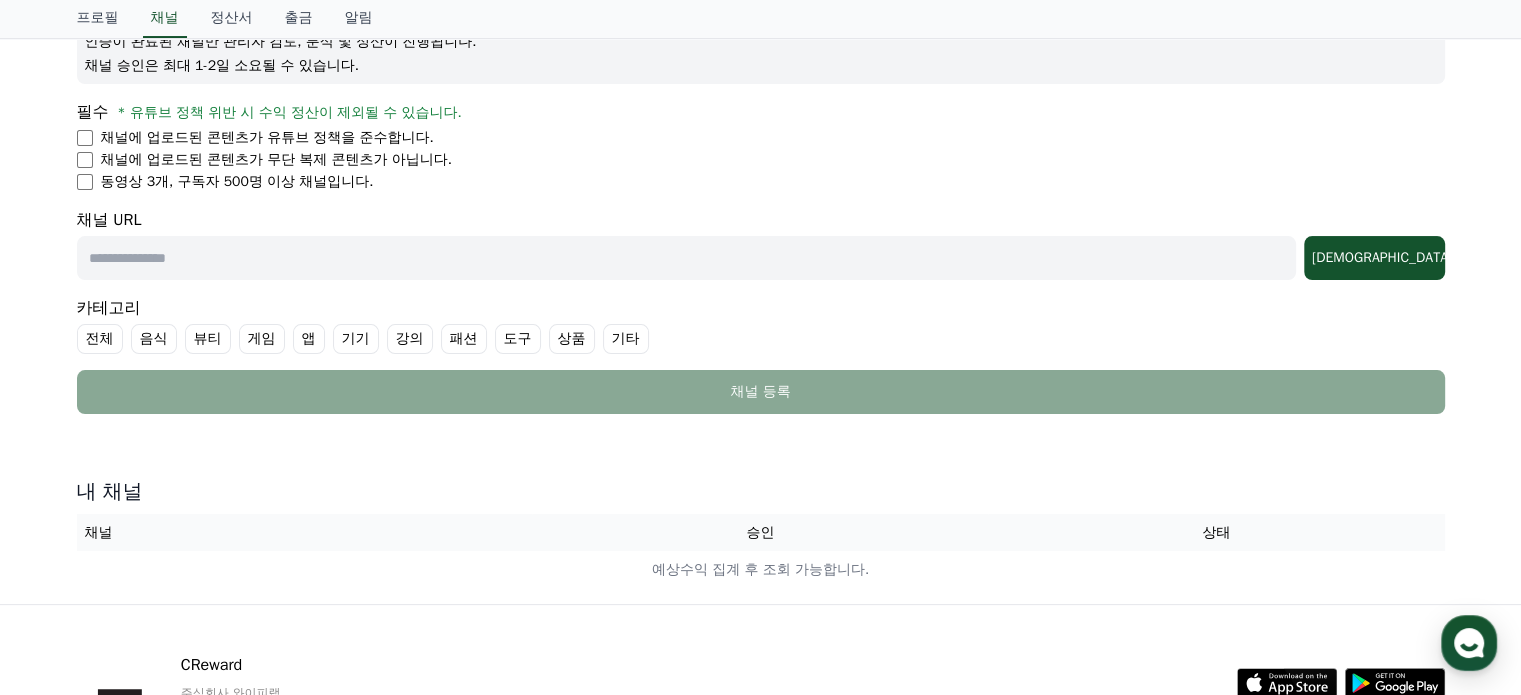 scroll, scrollTop: 0, scrollLeft: 0, axis: both 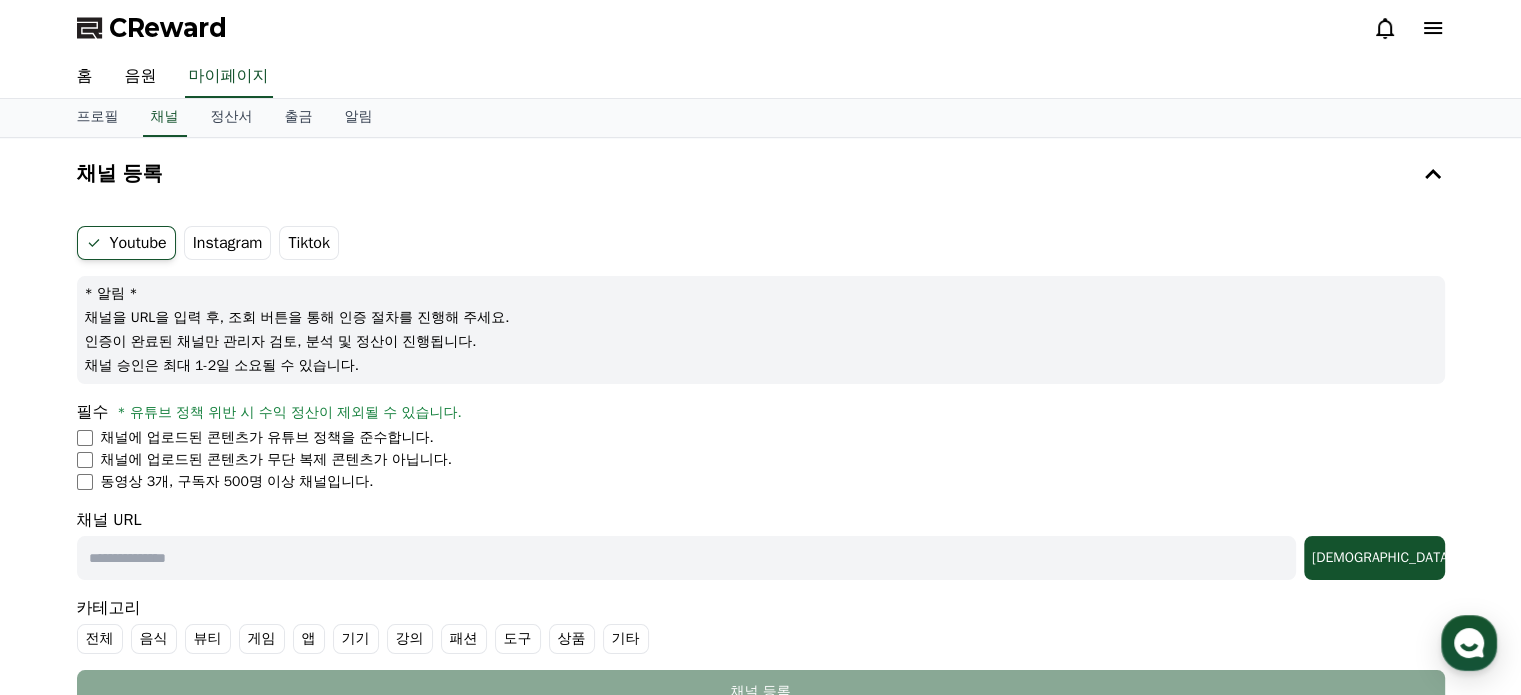 click on "Instagram" at bounding box center [228, 243] 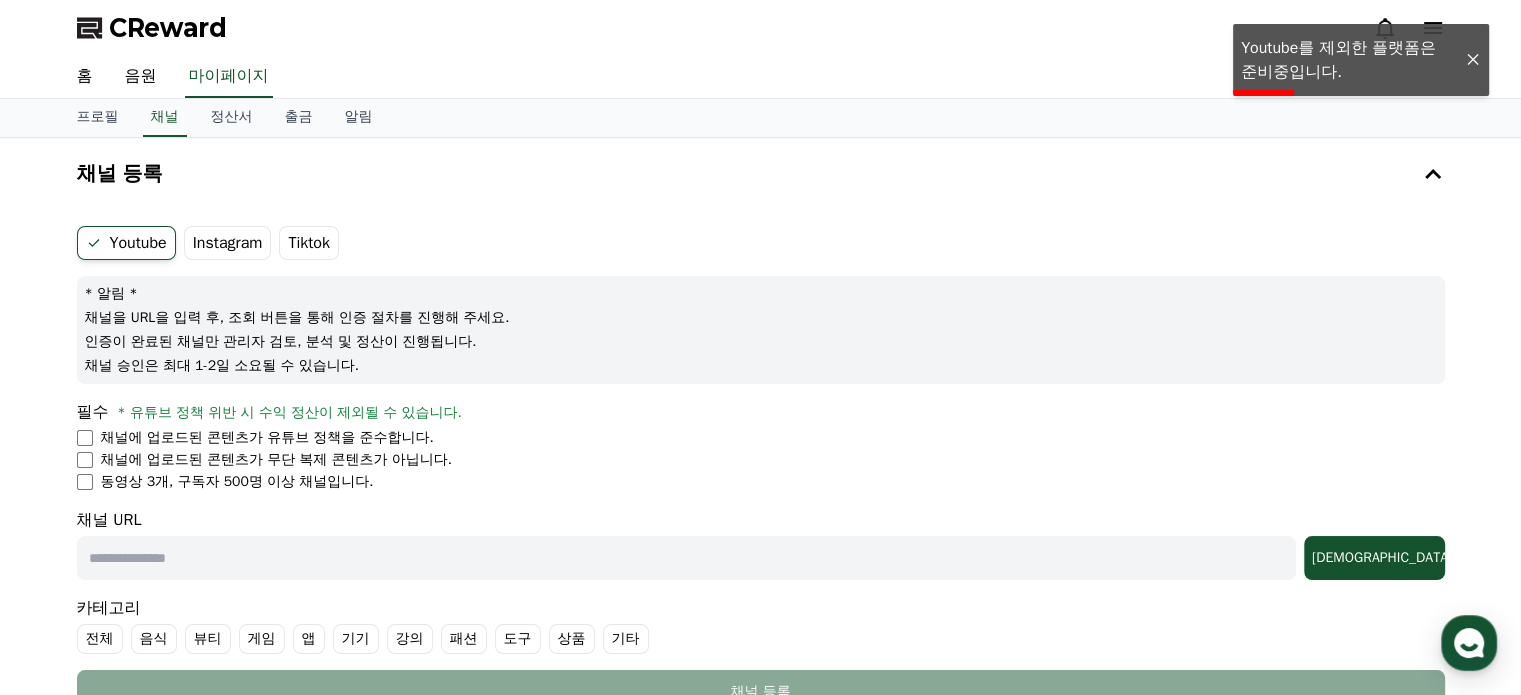 click on "Instagram" at bounding box center (228, 243) 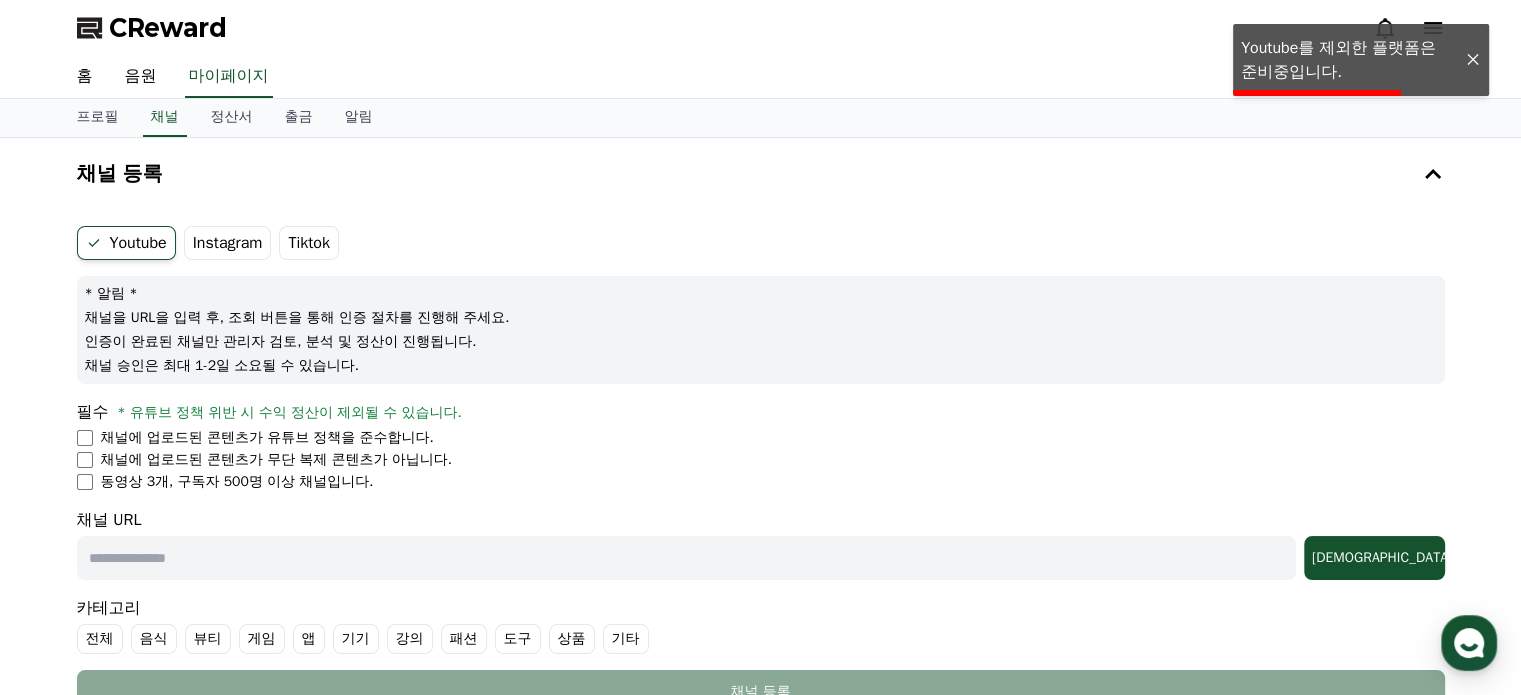 click on "Tiktok" at bounding box center [309, 243] 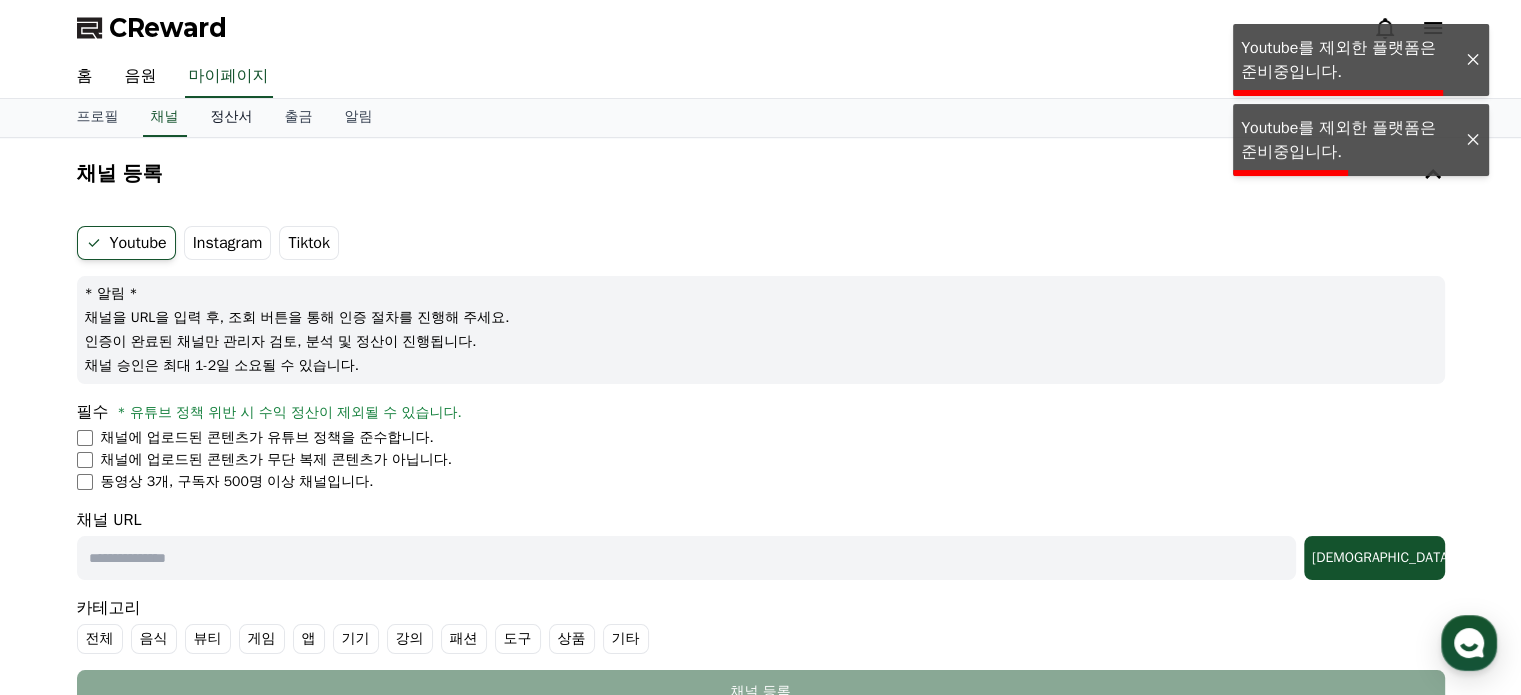 click on "정산서" at bounding box center [232, 118] 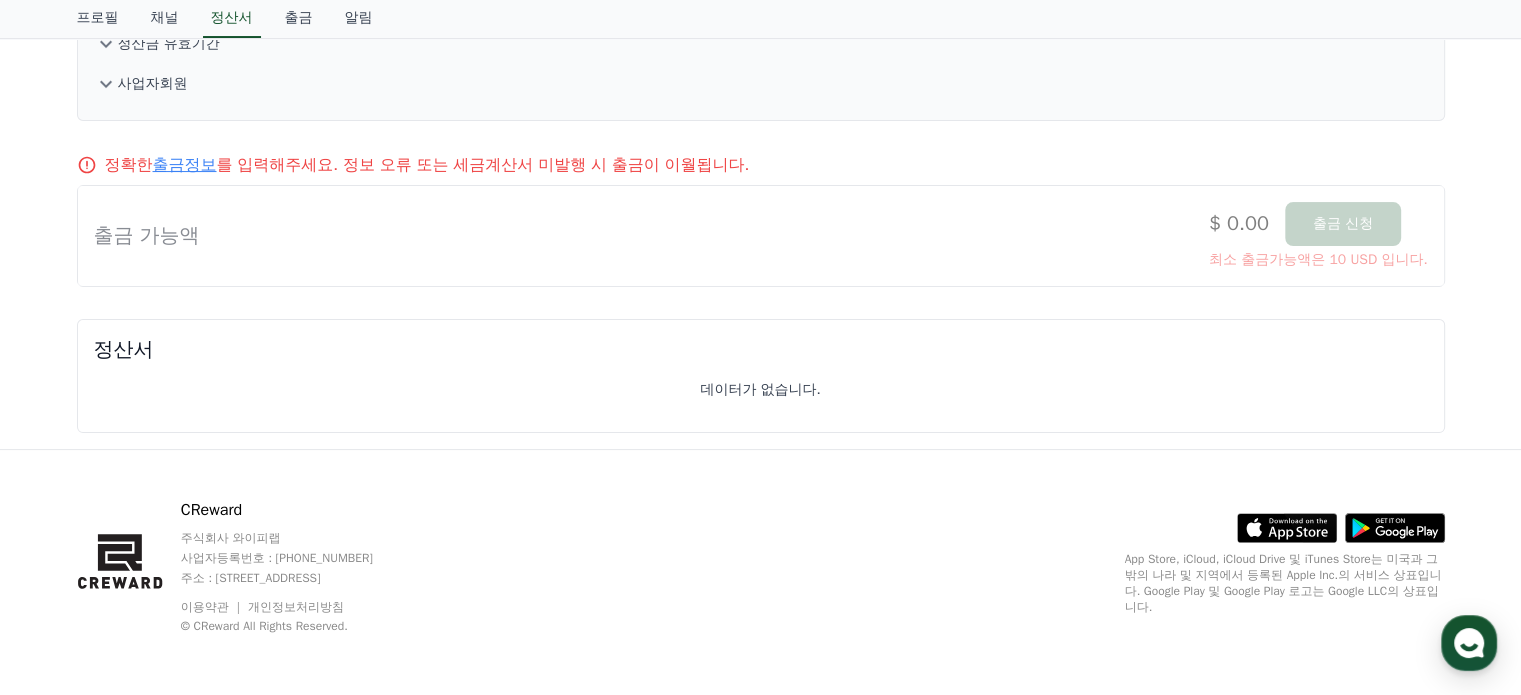 scroll, scrollTop: 0, scrollLeft: 0, axis: both 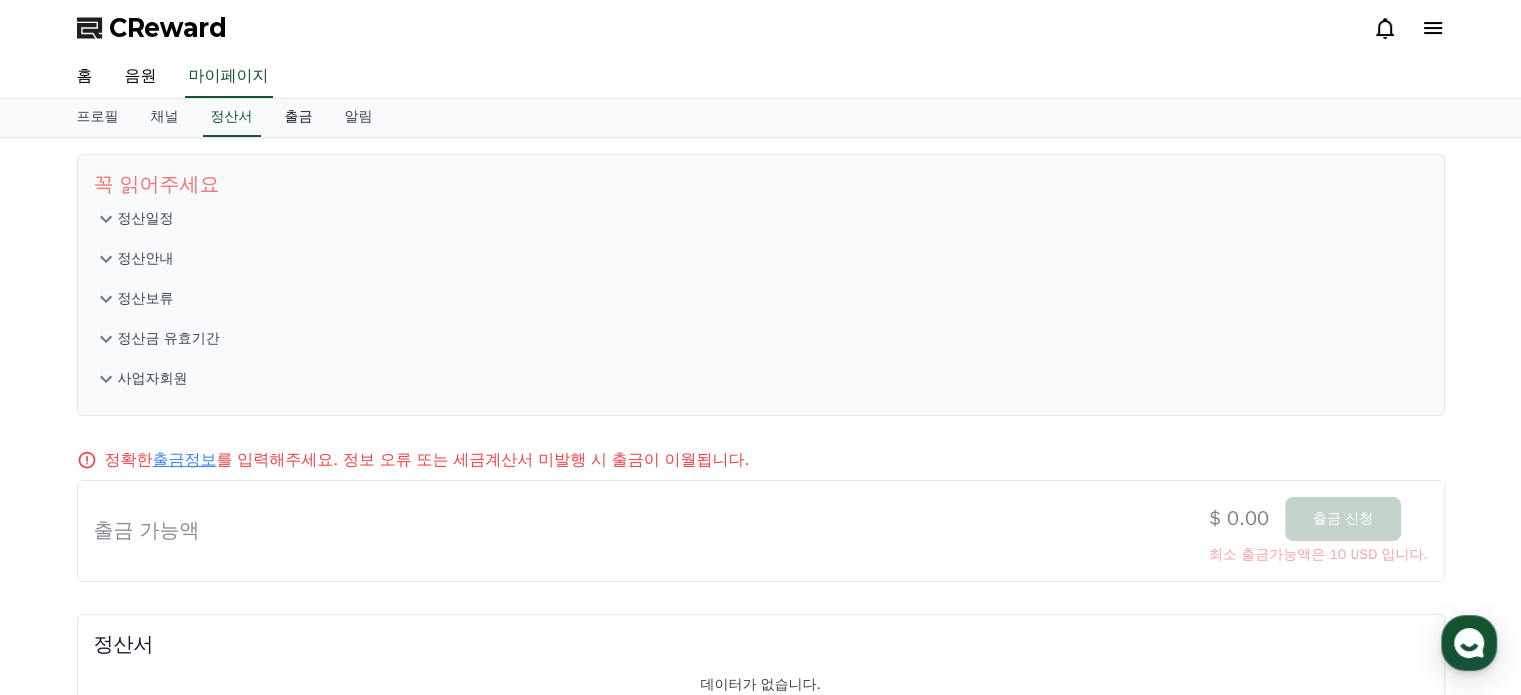 click on "출금" at bounding box center (299, 118) 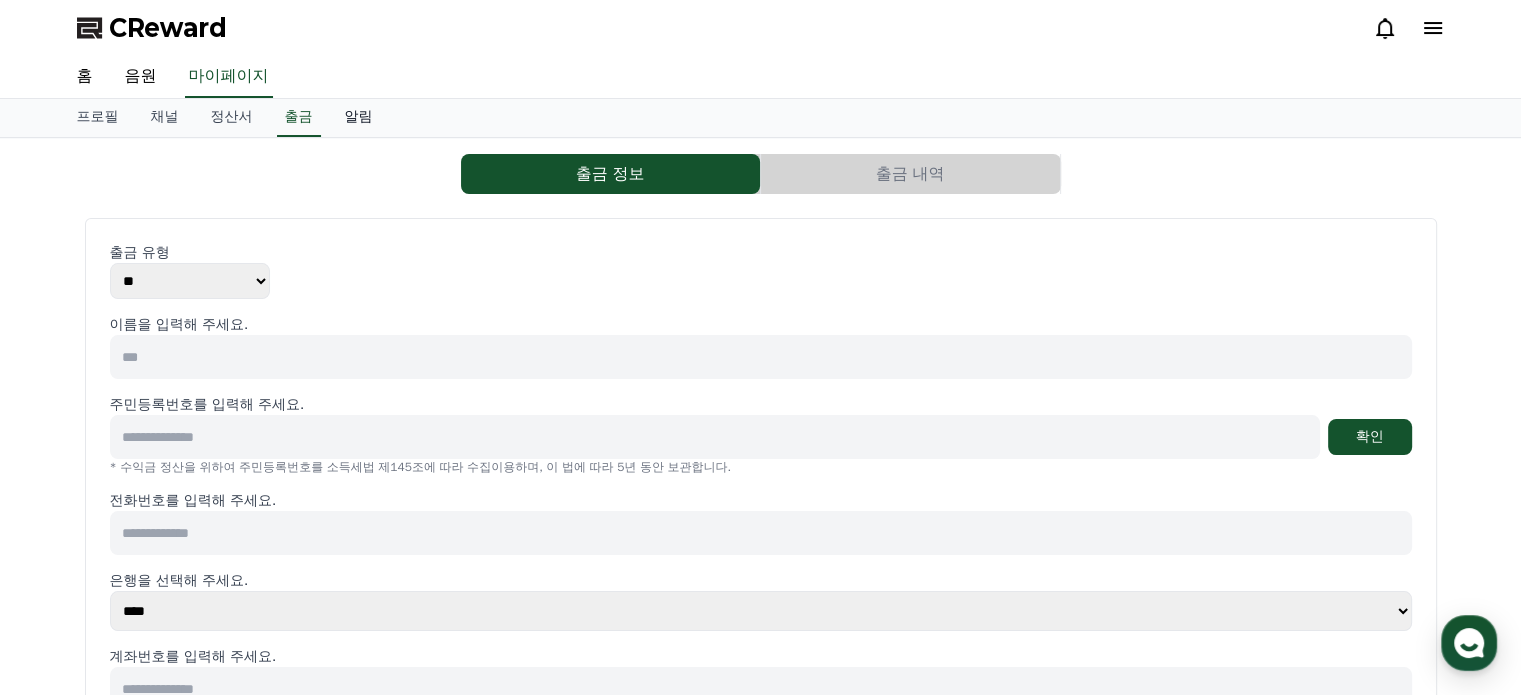 click on "알림" at bounding box center (359, 118) 